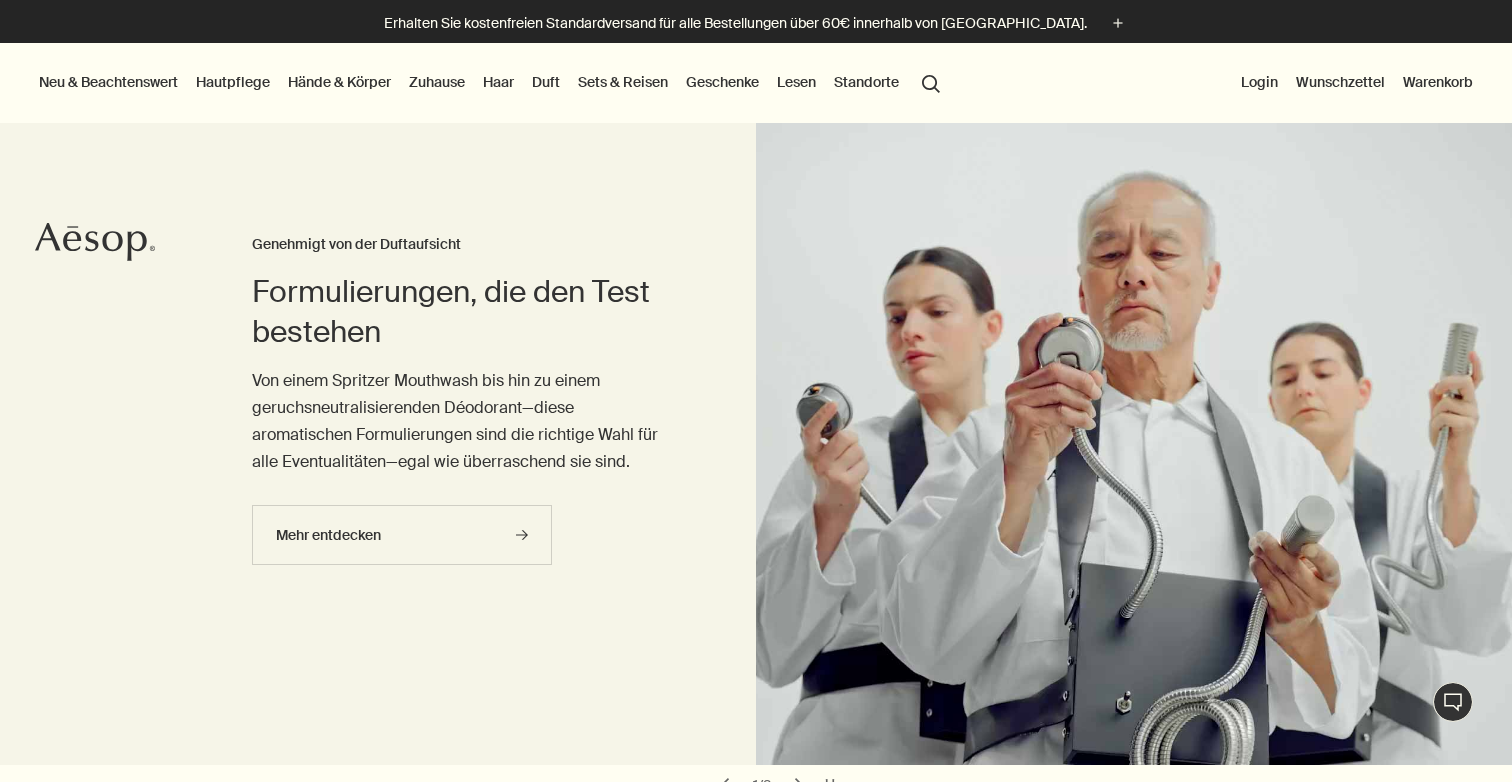 scroll, scrollTop: 0, scrollLeft: 0, axis: both 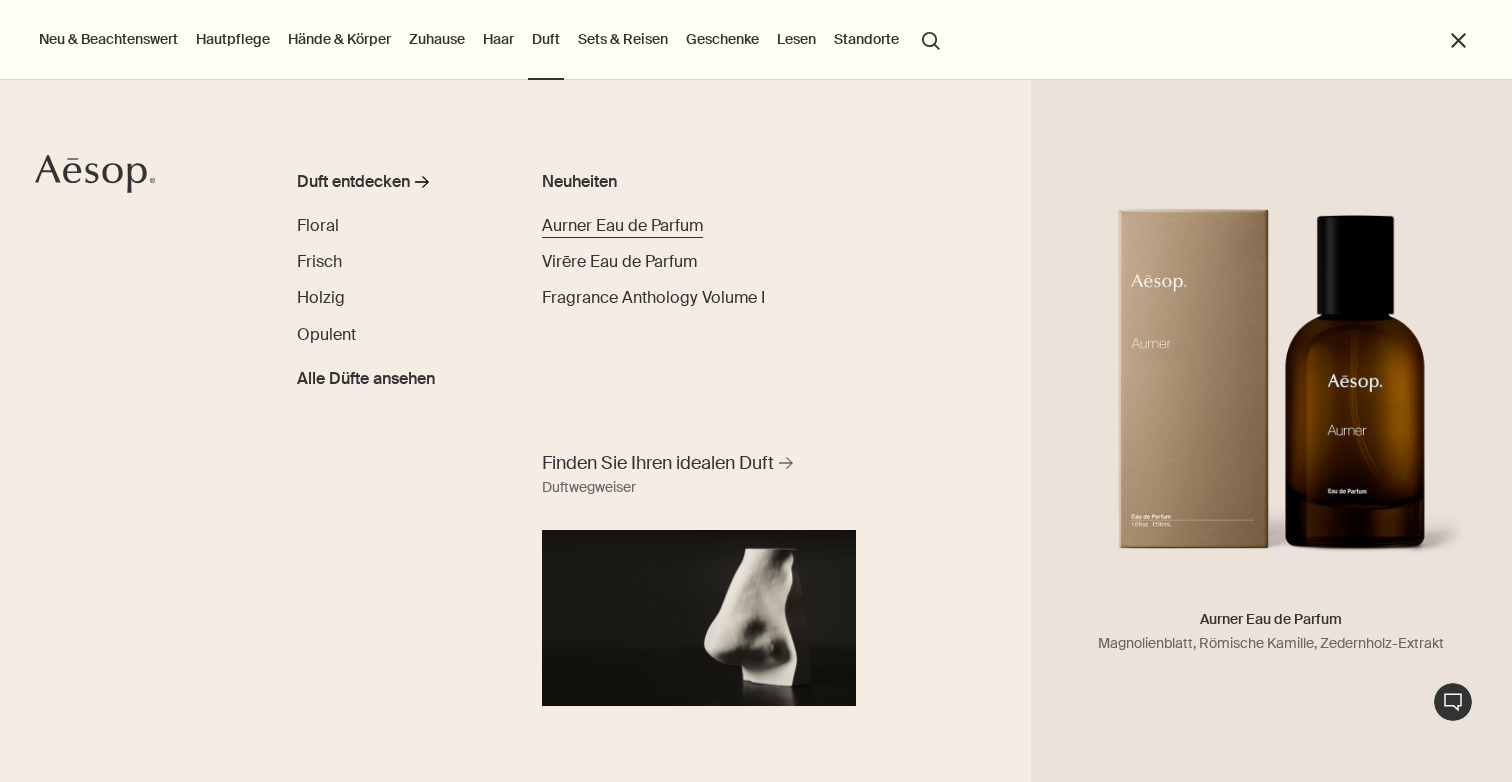 click on "Aurner Eau de Parfum" at bounding box center (622, 225) 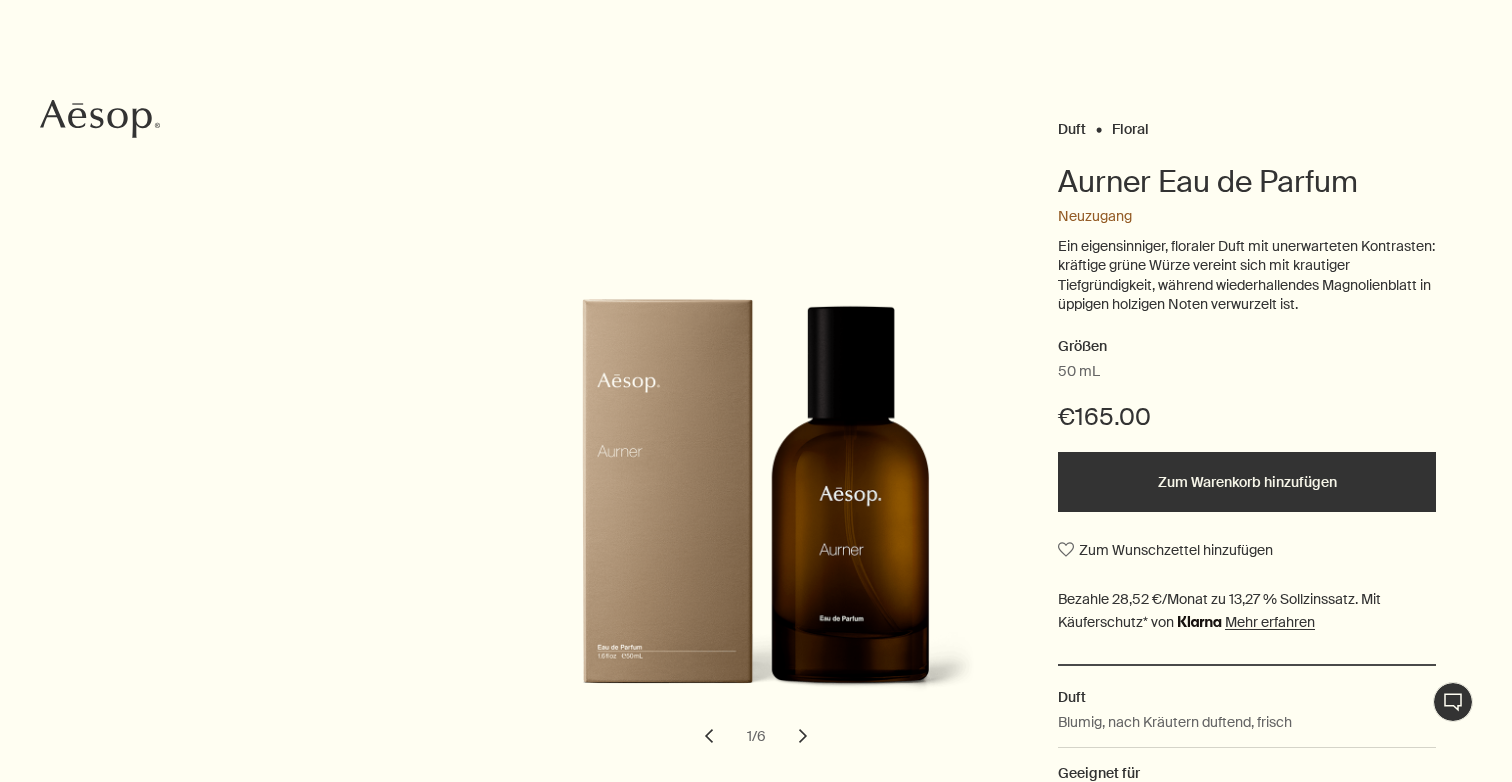 scroll, scrollTop: 0, scrollLeft: 0, axis: both 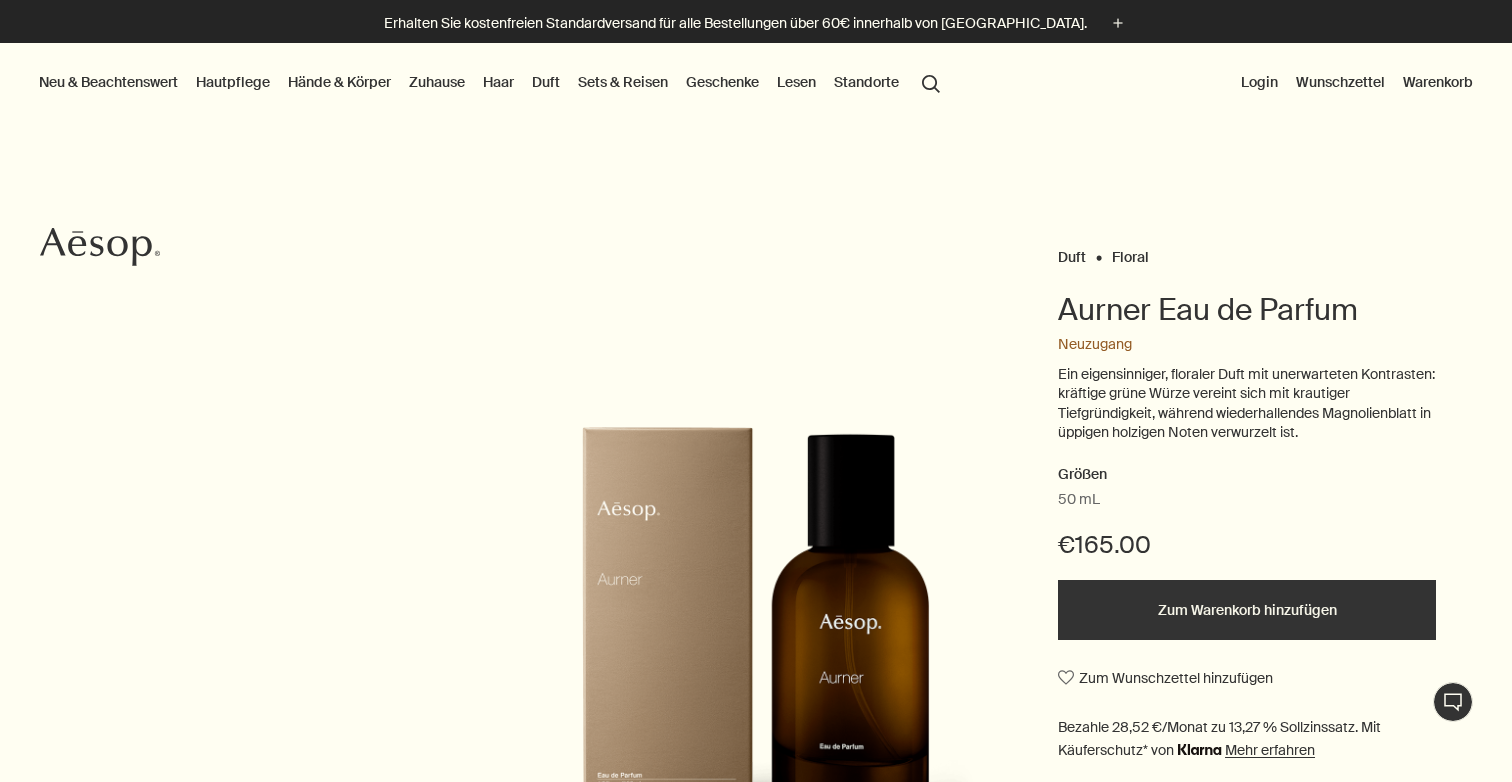 click on "Neu & Beachtenswert" at bounding box center [108, 82] 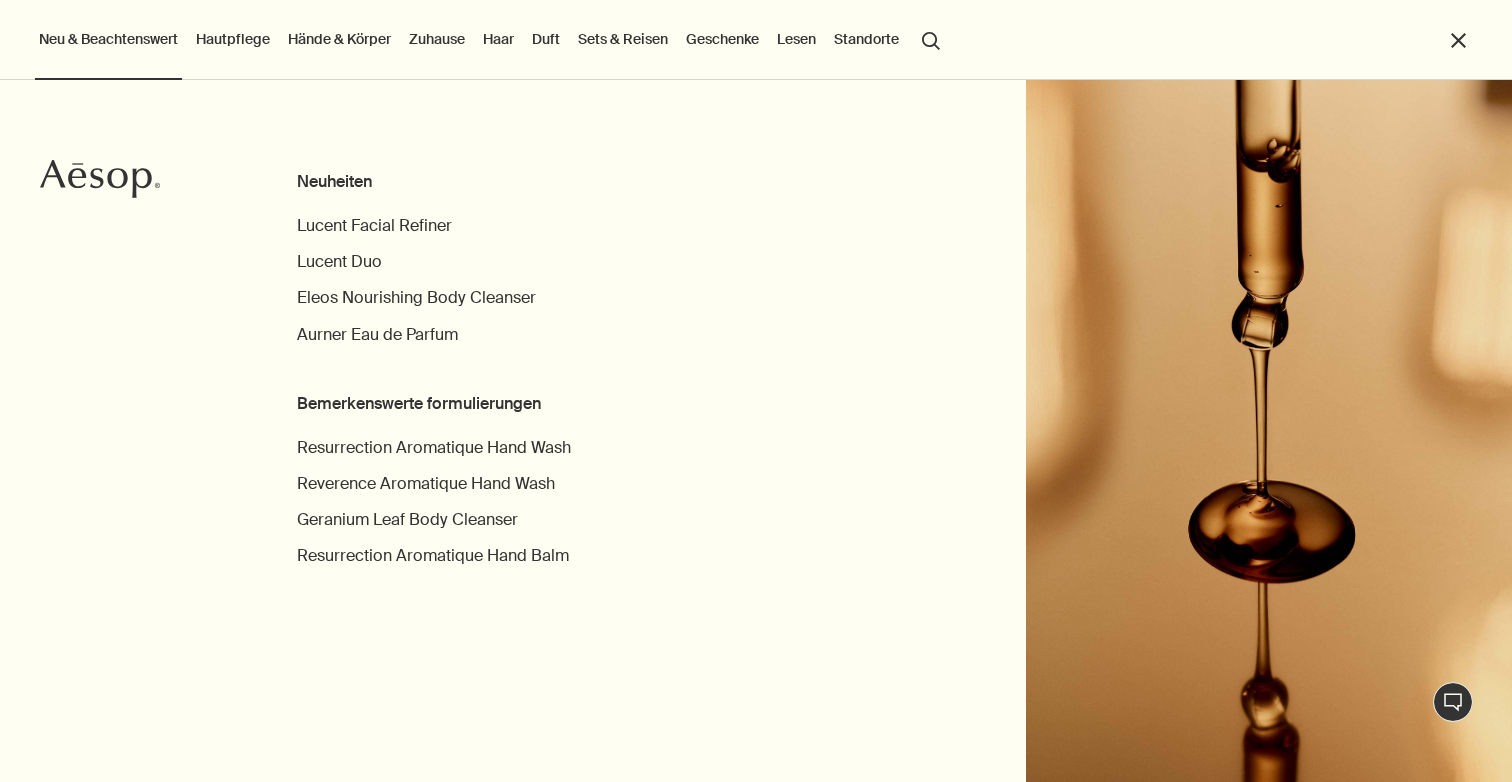 click on "Hautpflege" at bounding box center (233, 39) 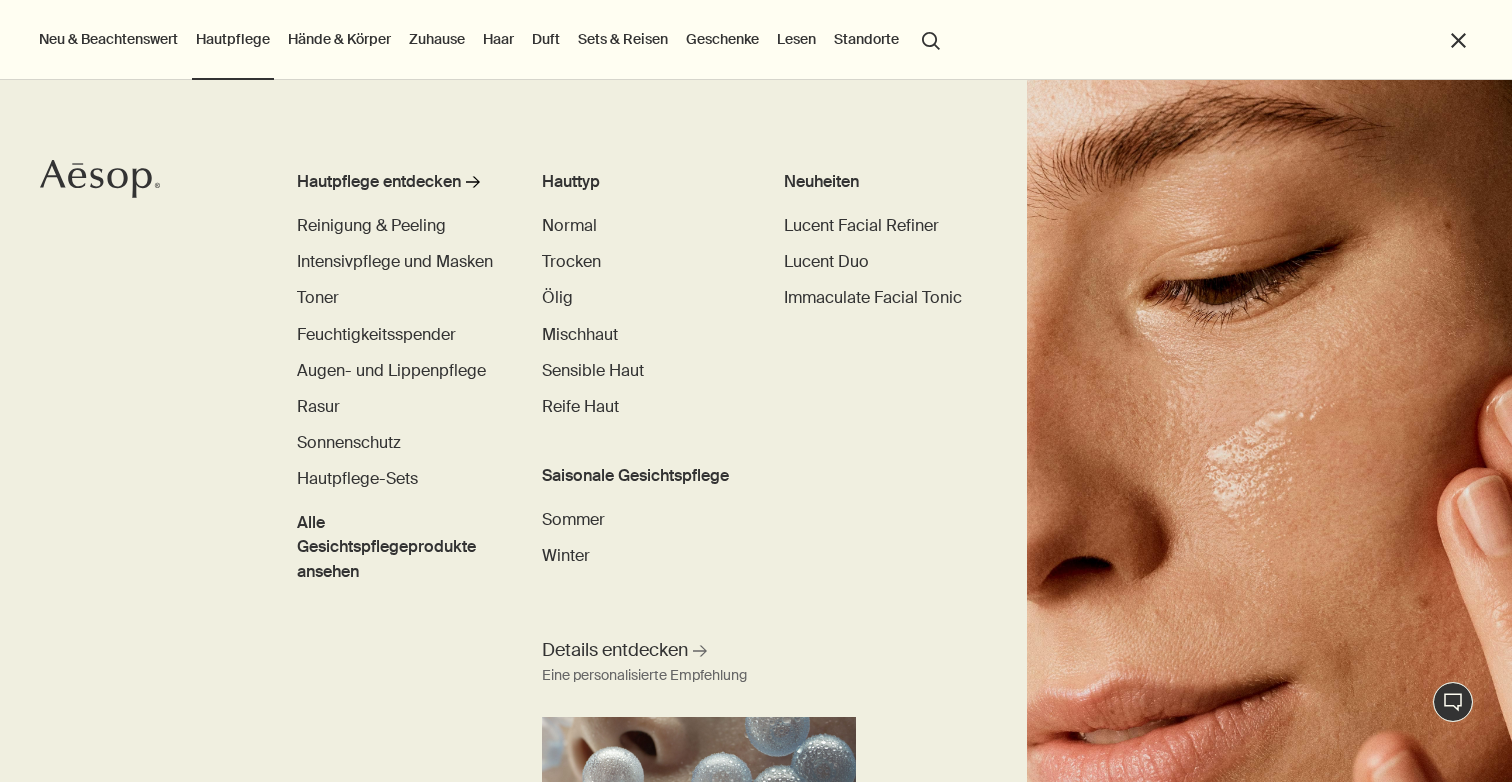 click on "Hände & Körper" at bounding box center (339, 39) 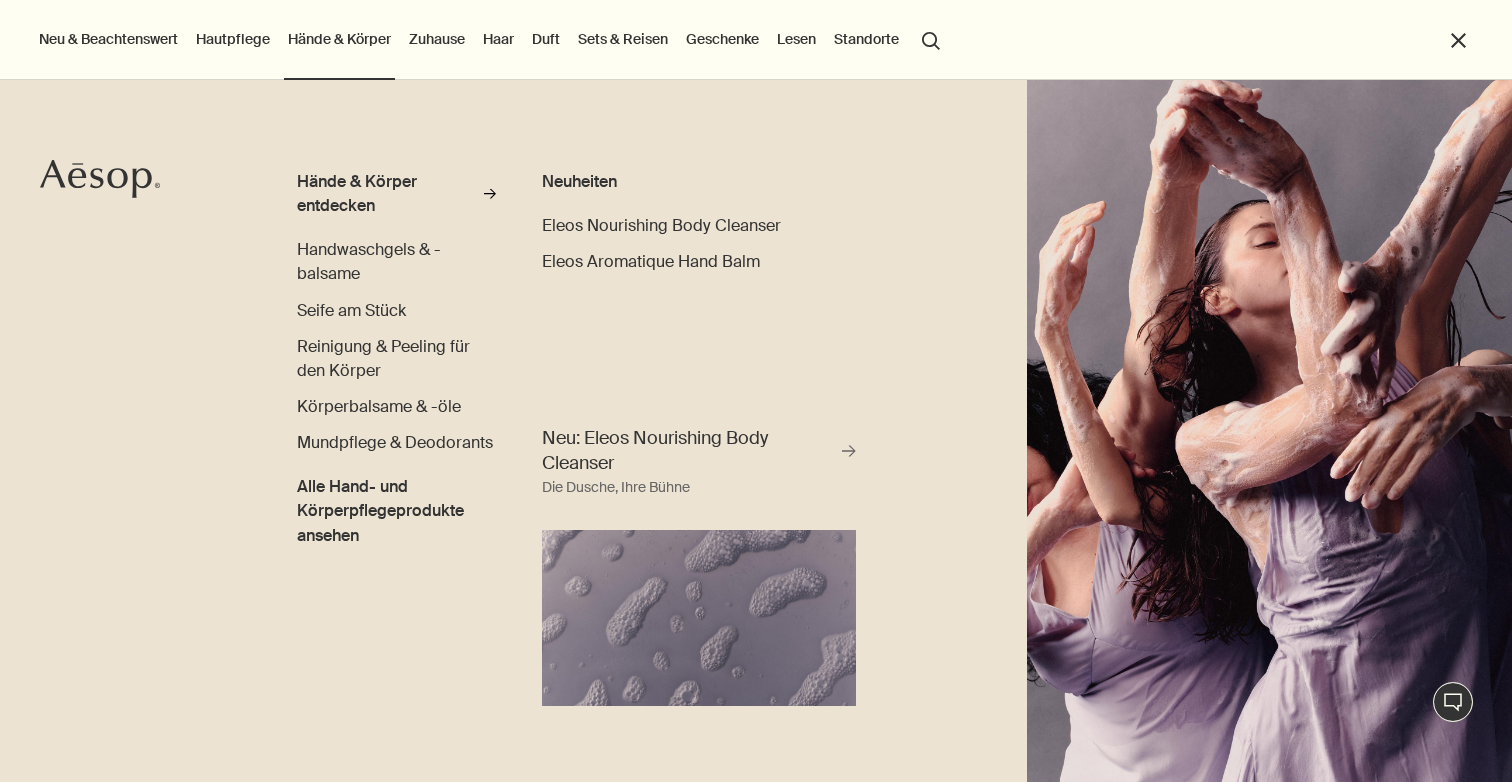 click on "Zuhause" at bounding box center [437, 39] 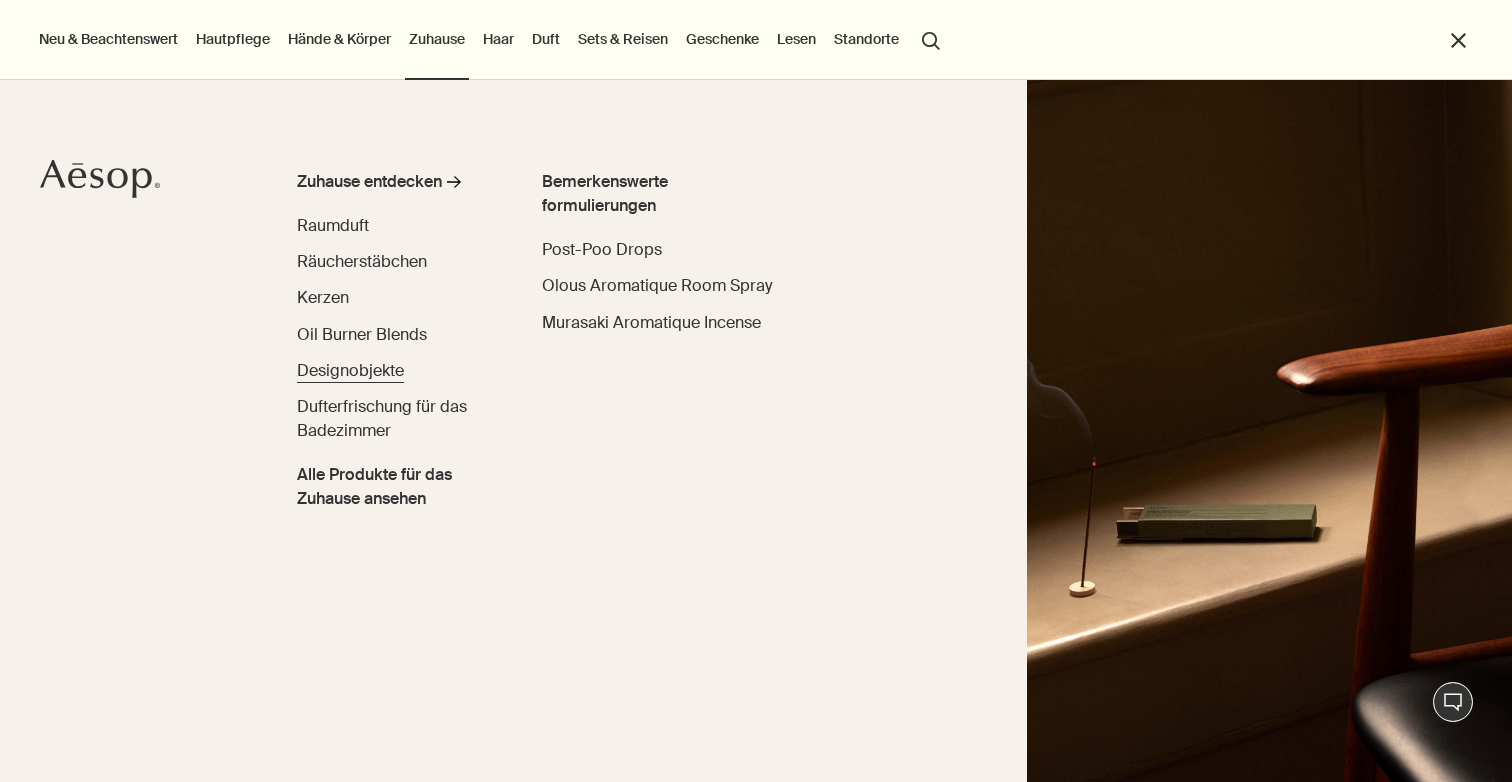 click on "Designobjekte" at bounding box center (350, 370) 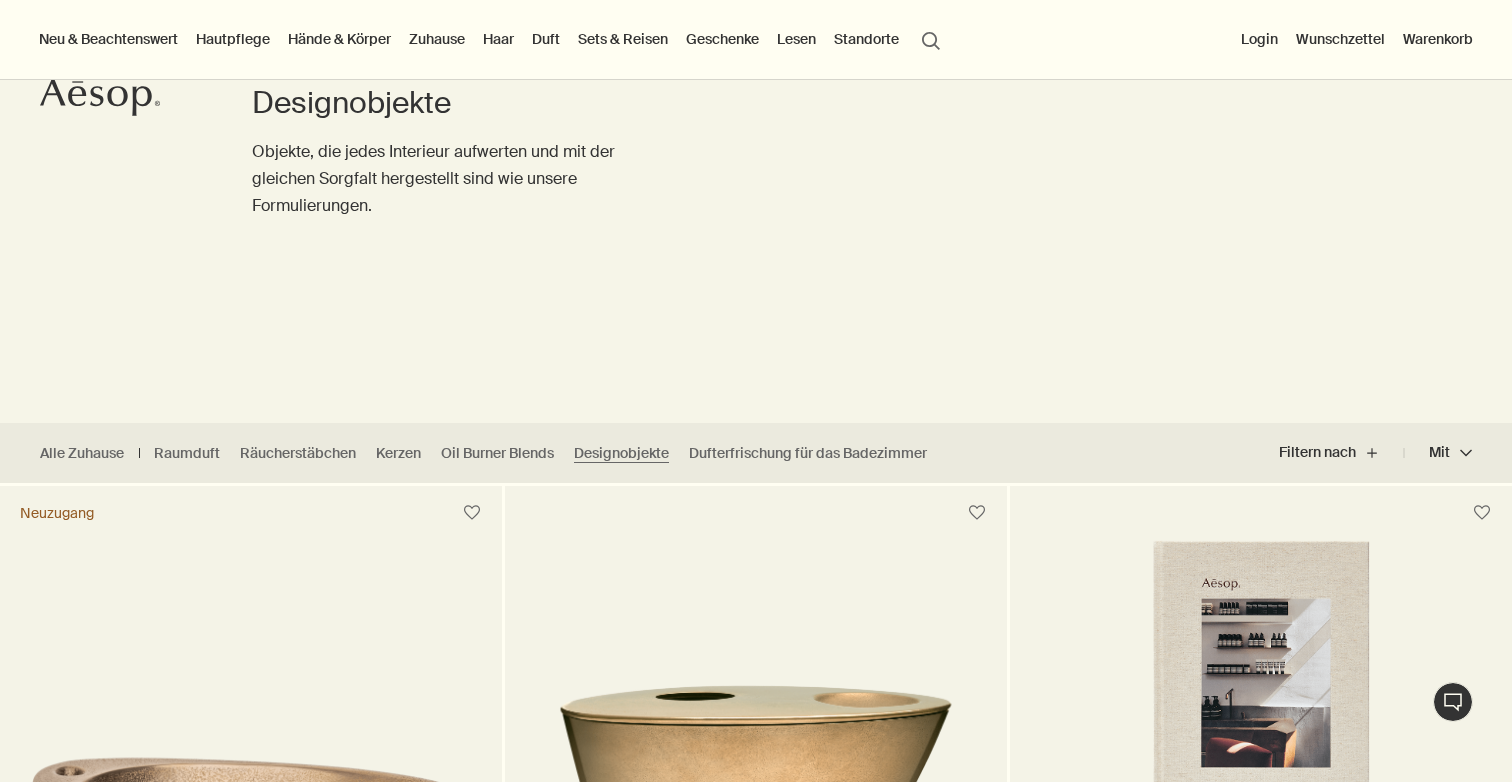 scroll, scrollTop: 0, scrollLeft: 0, axis: both 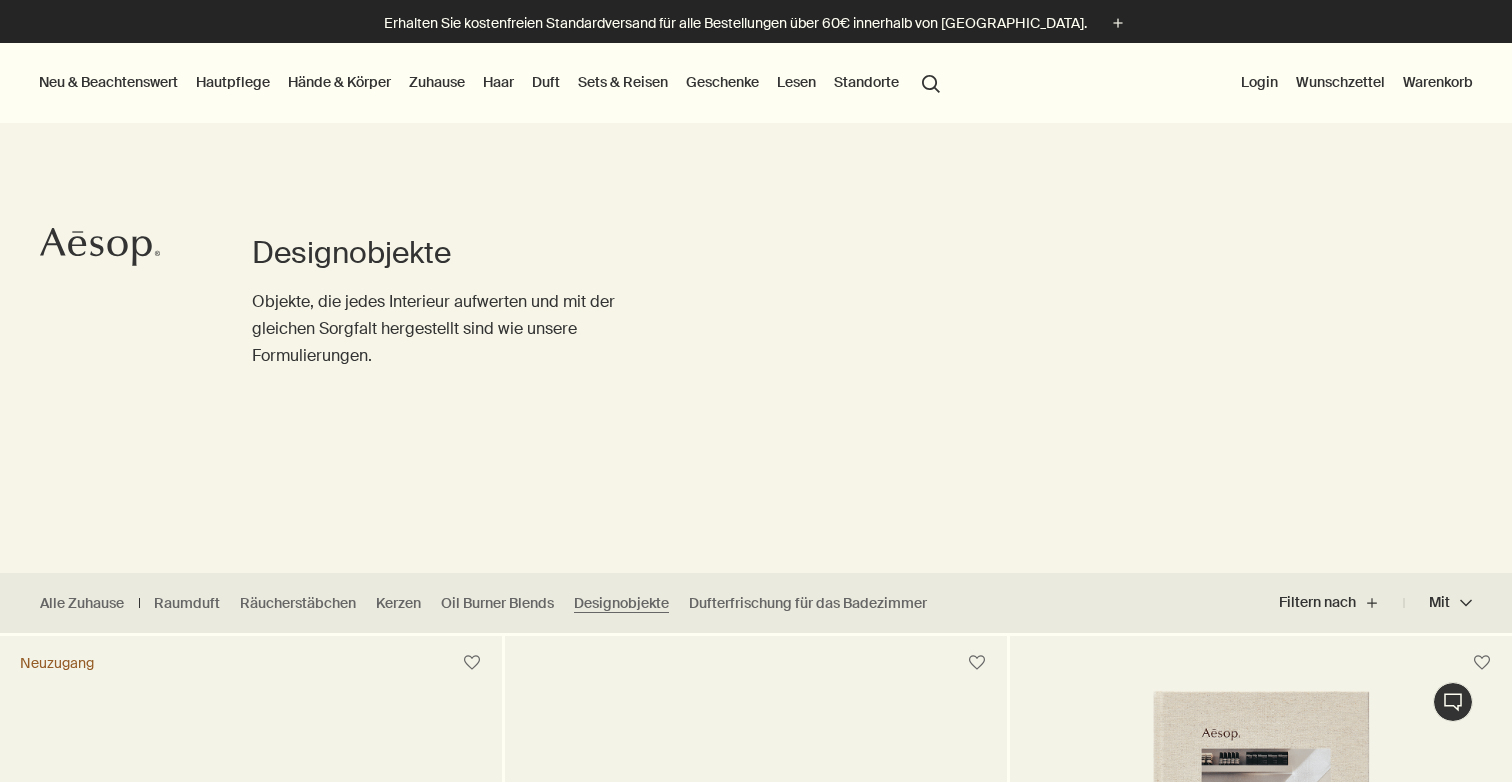 click on "Zuhause" at bounding box center (437, 82) 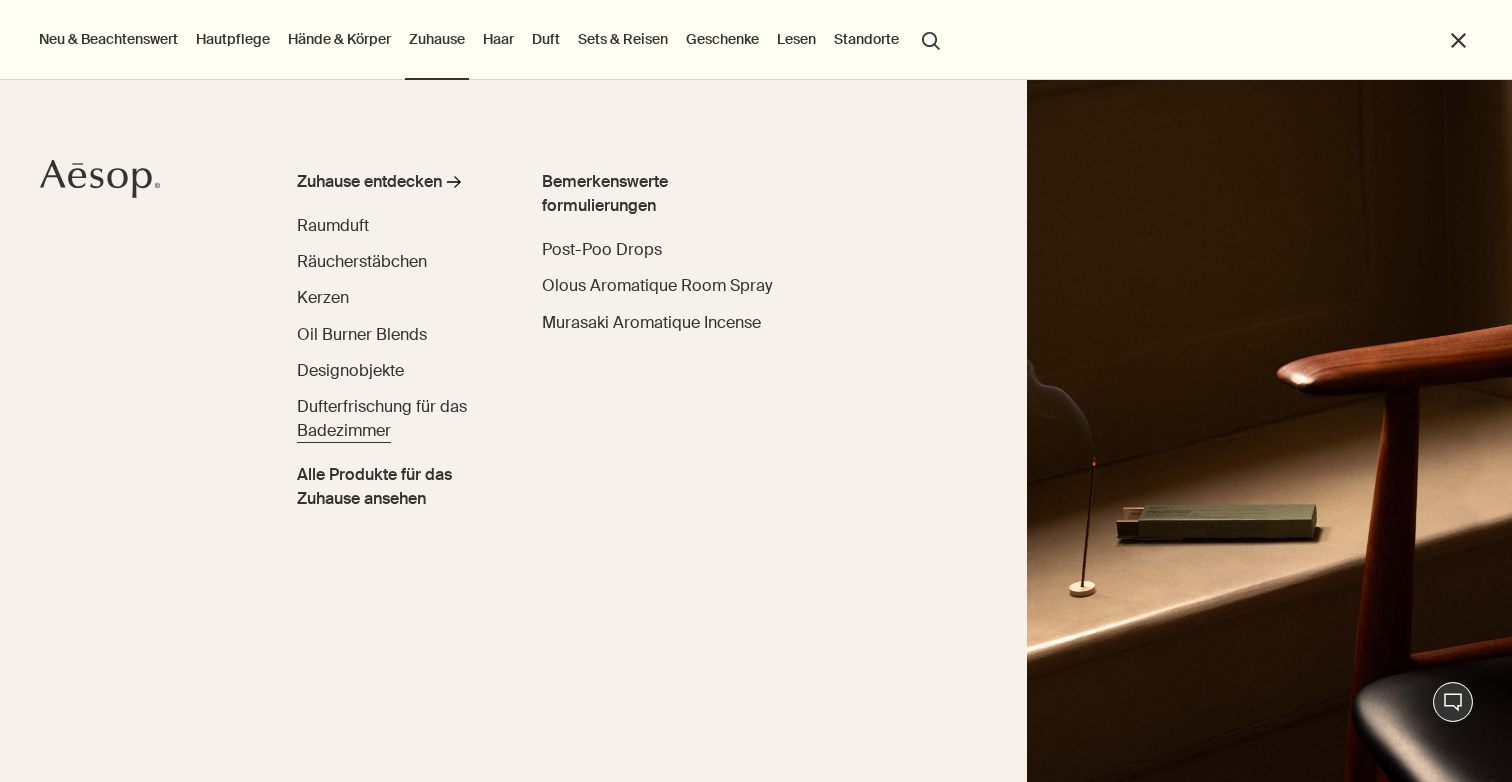 click on "Dufterfrischung für das Badezimmer" at bounding box center (382, 418) 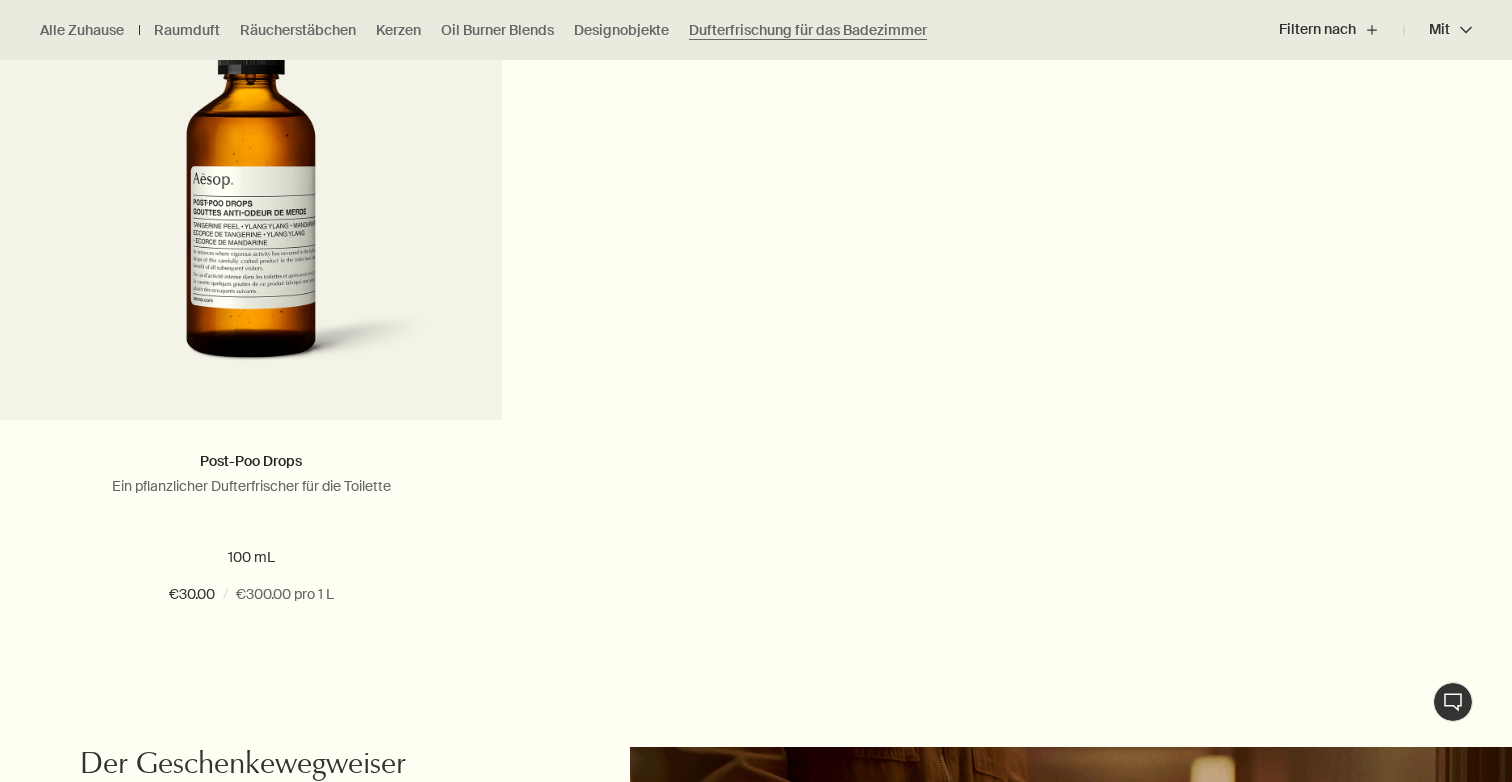 scroll, scrollTop: 656, scrollLeft: 0, axis: vertical 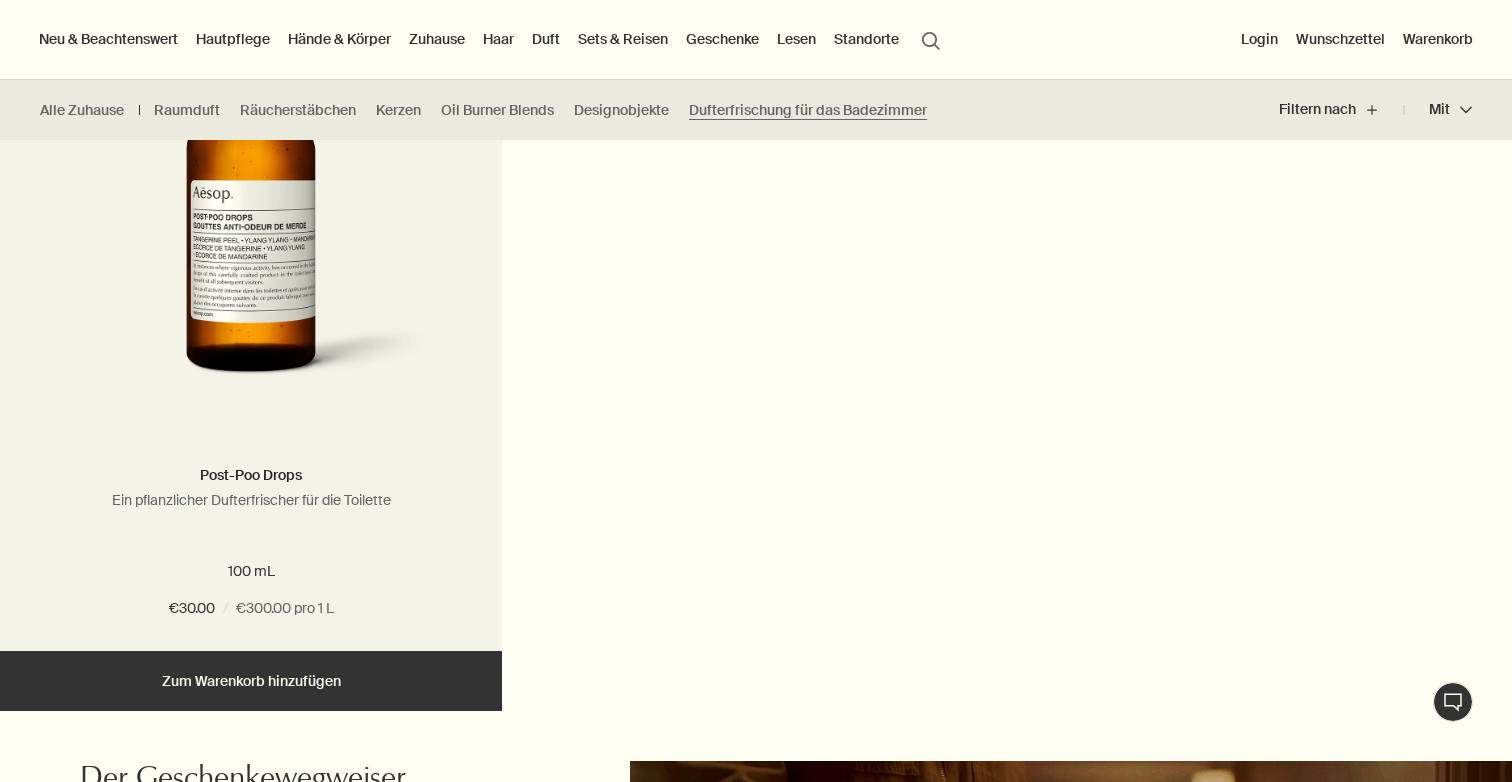 click at bounding box center (251, 219) 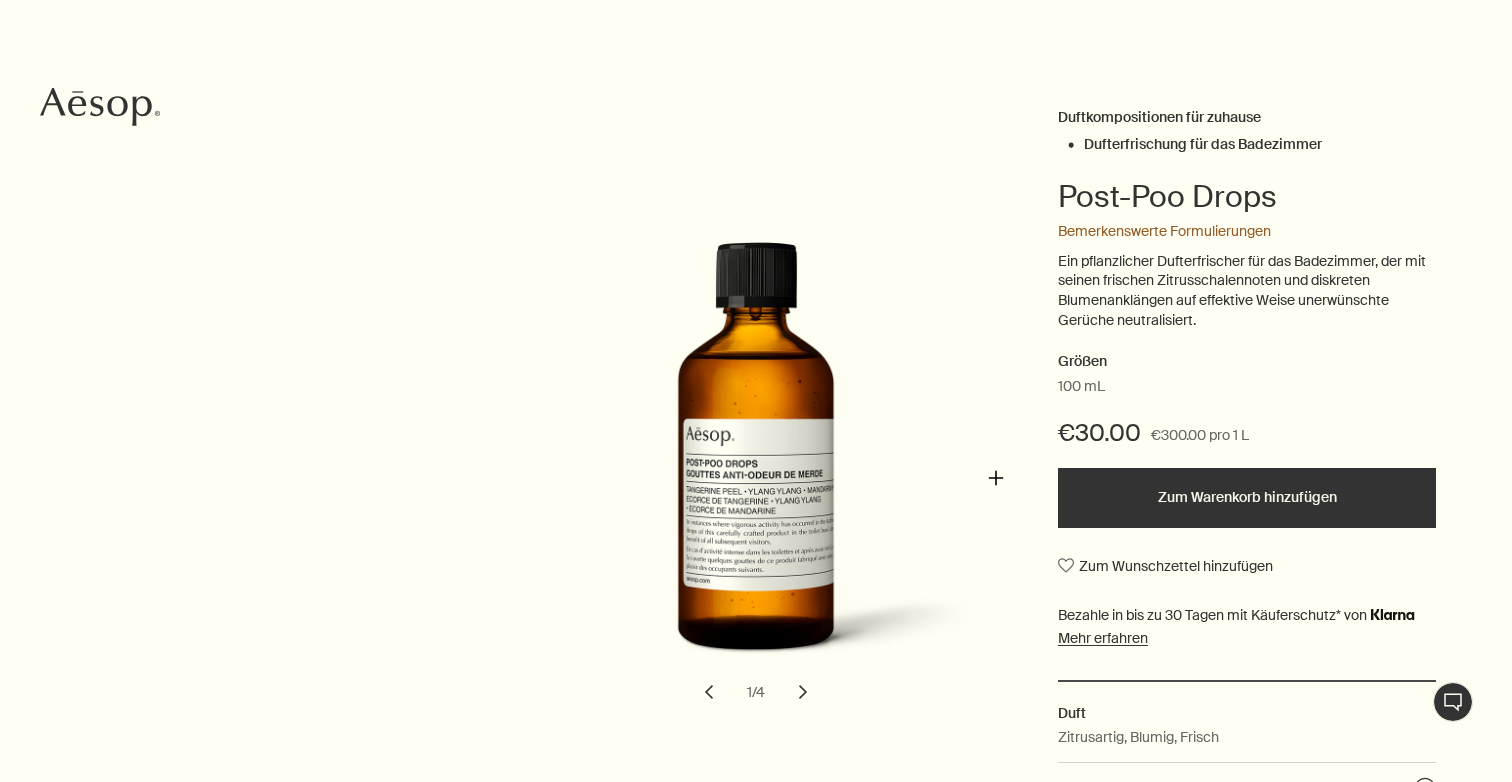 scroll, scrollTop: 142, scrollLeft: 0, axis: vertical 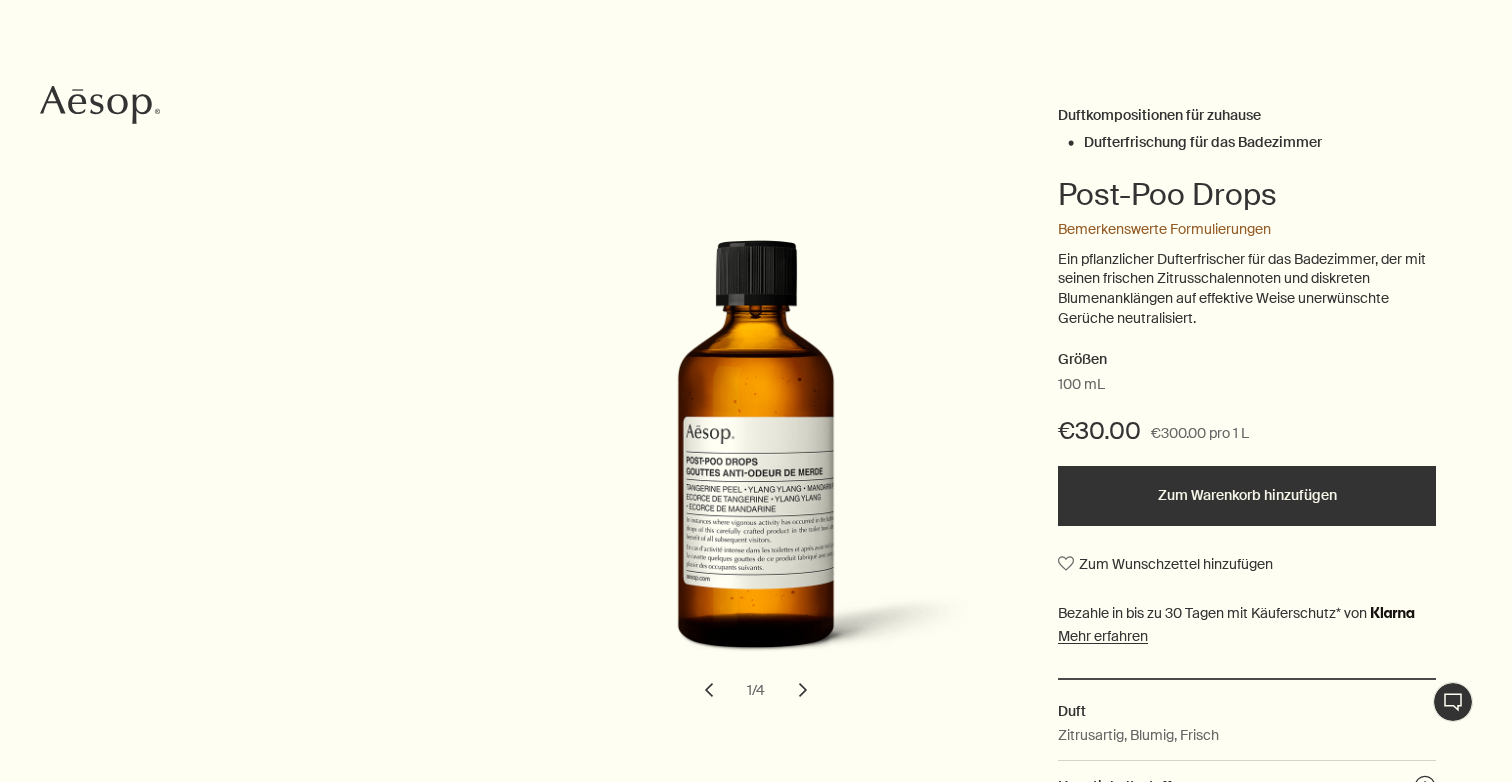 click on "Zum Warenkorb hinzufügen" at bounding box center (1247, 496) 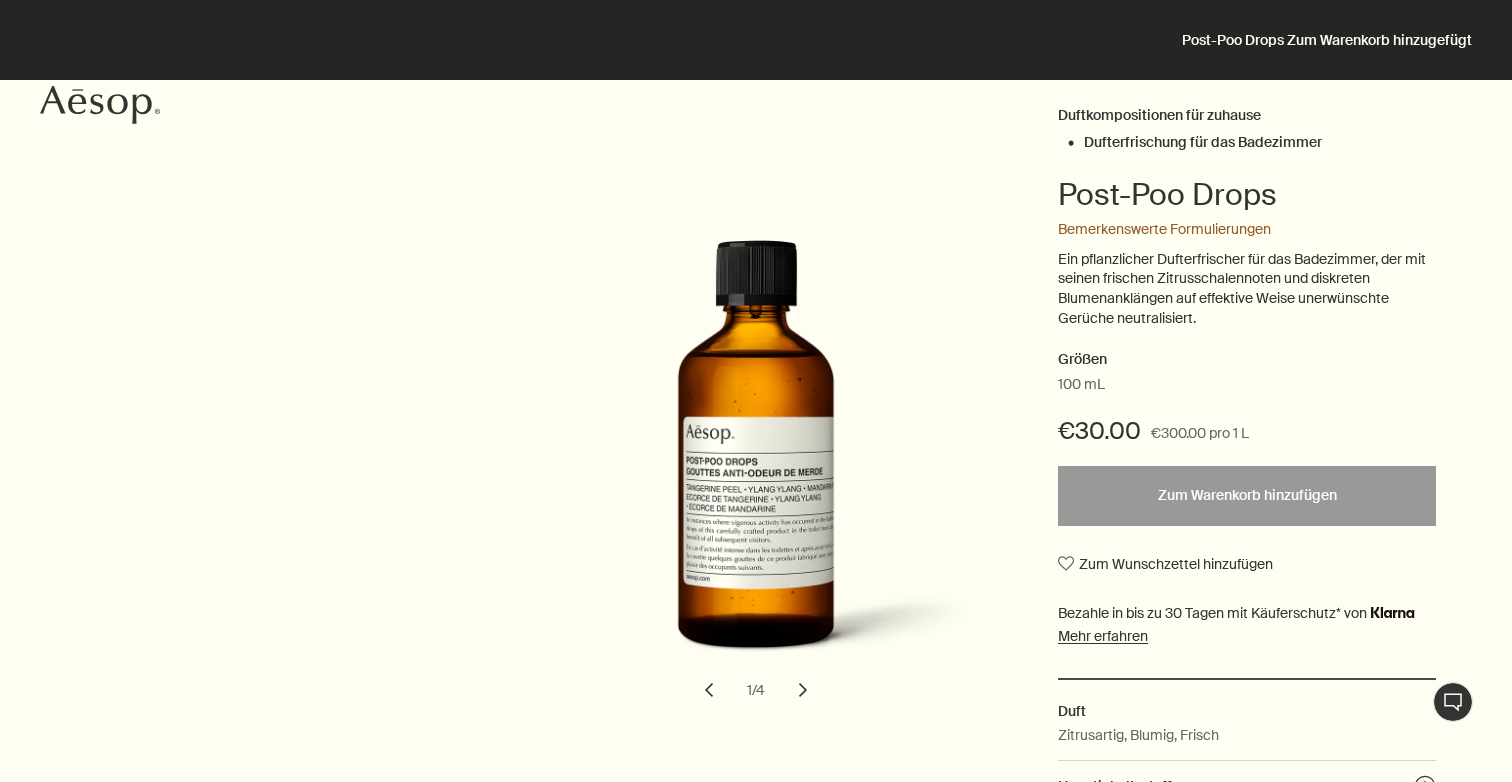 scroll, scrollTop: 0, scrollLeft: 0, axis: both 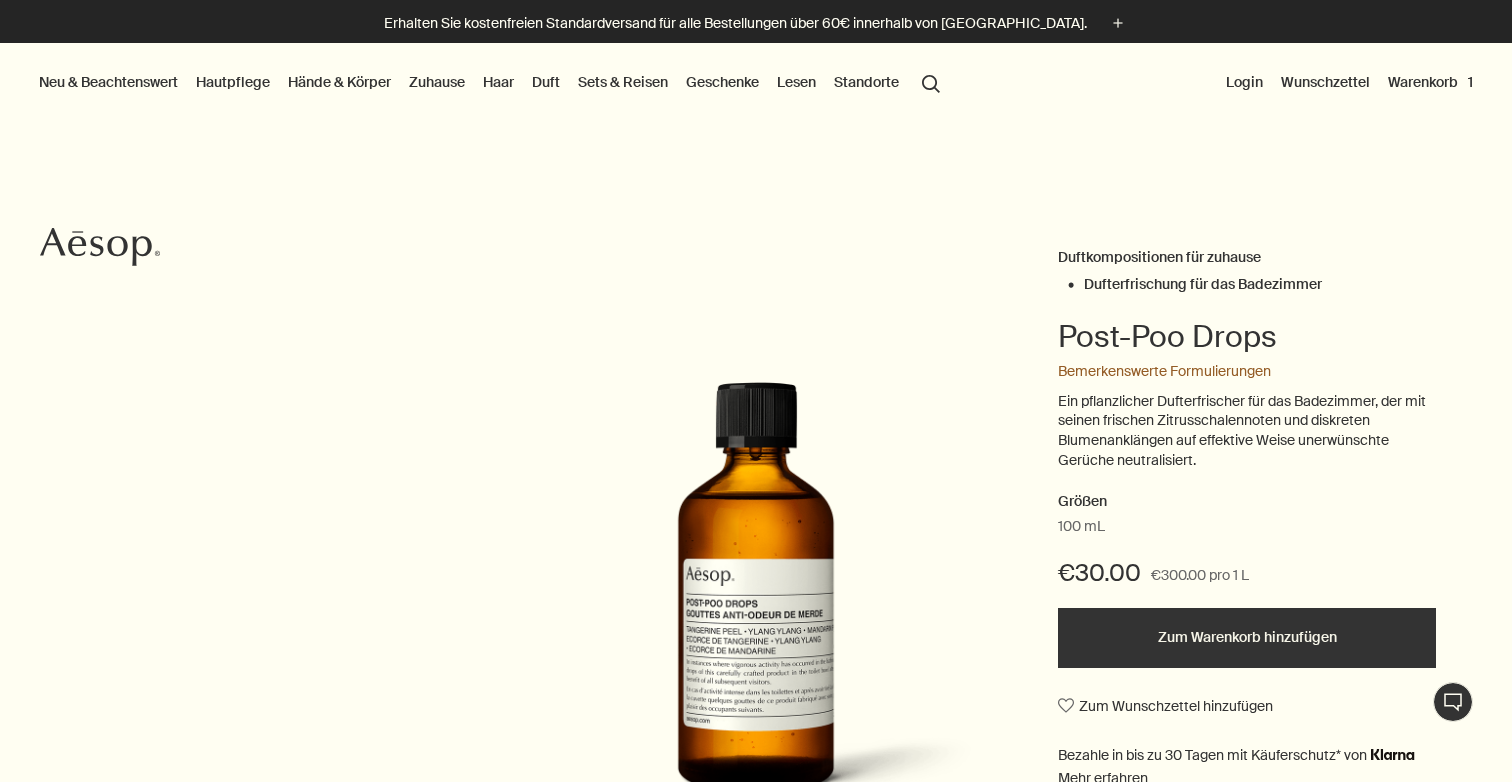 click on "Zuhause" at bounding box center (437, 82) 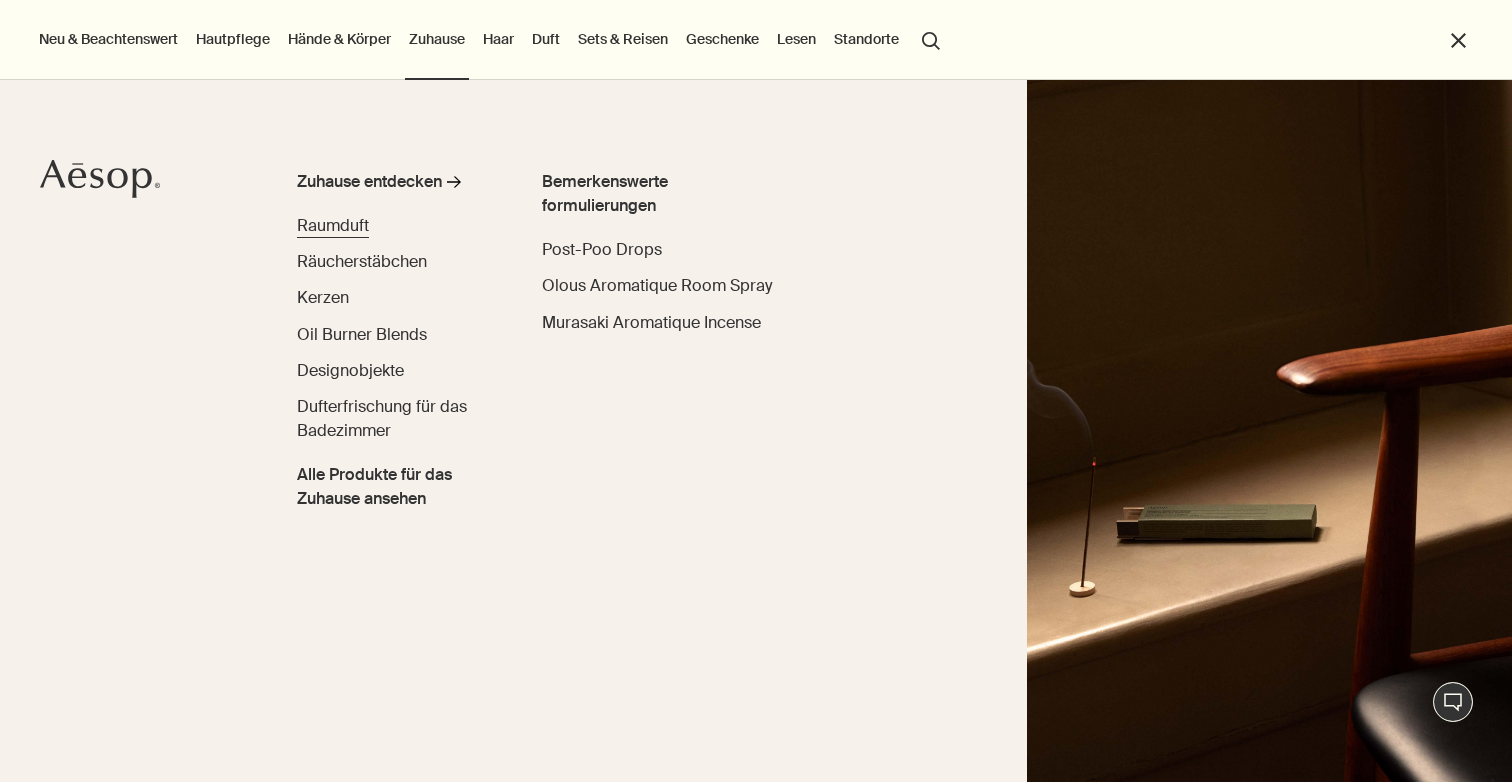 click on "Raumduft" at bounding box center [333, 225] 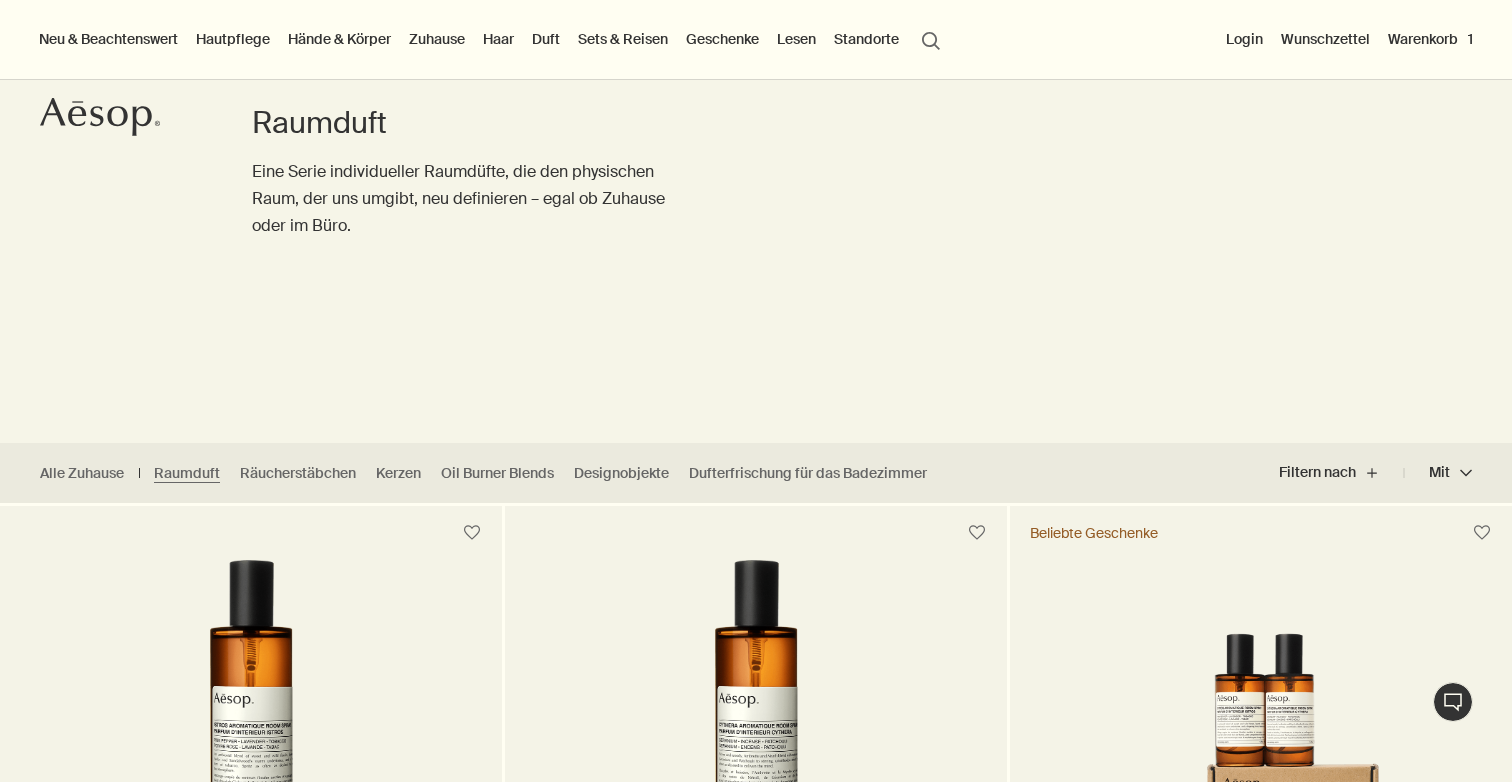scroll, scrollTop: 0, scrollLeft: 0, axis: both 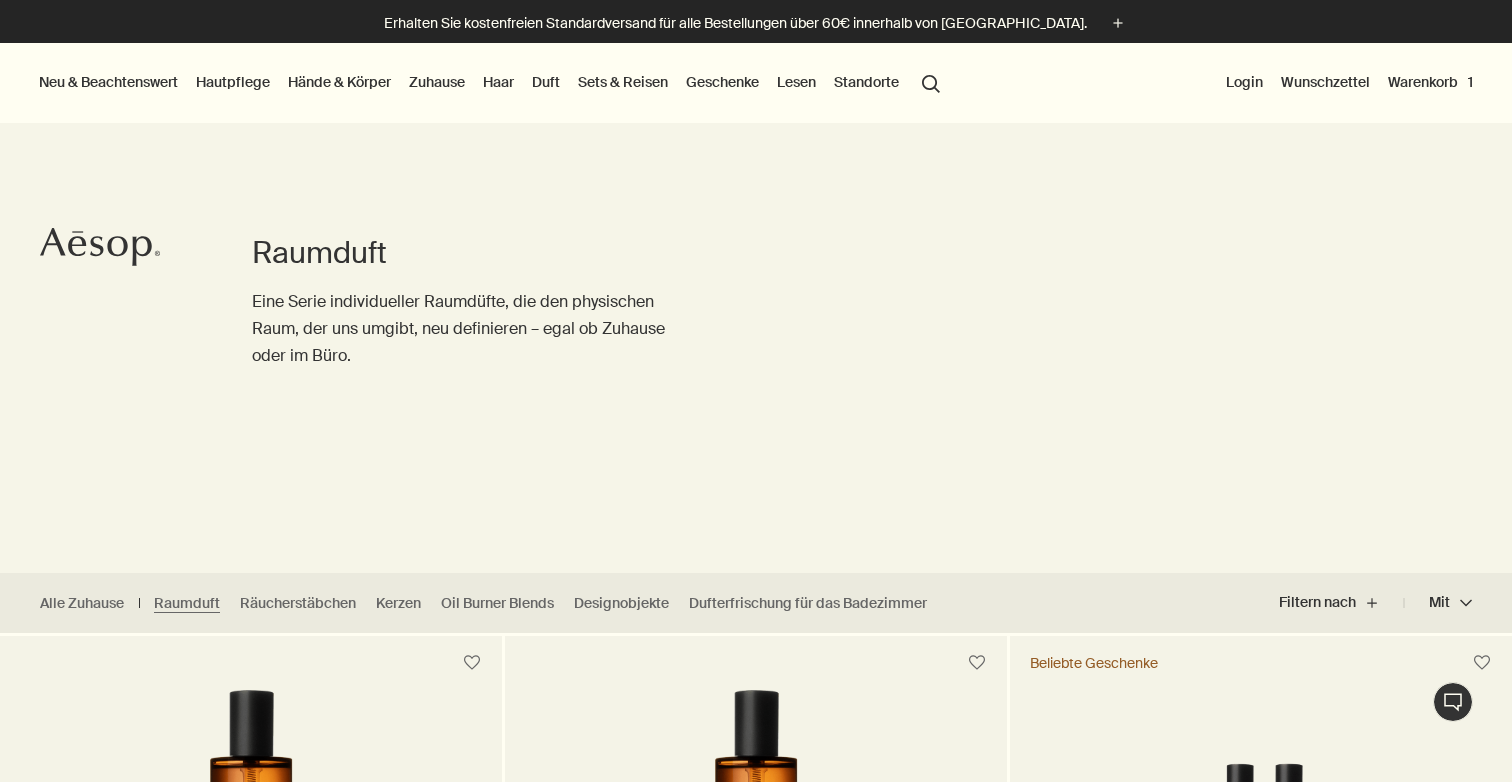 click on "Zuhause" at bounding box center (437, 82) 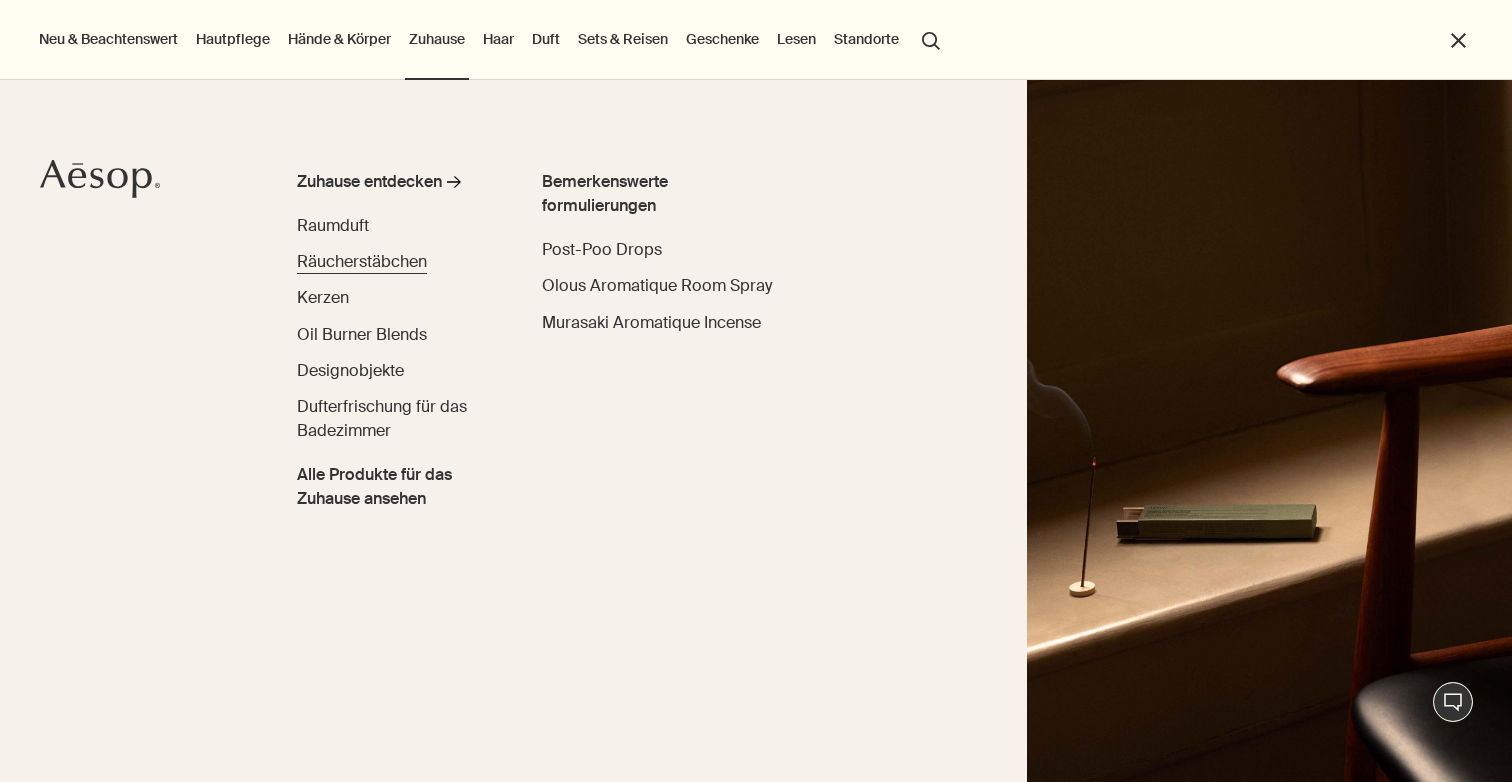 click on "Räucherstäbchen" at bounding box center (362, 261) 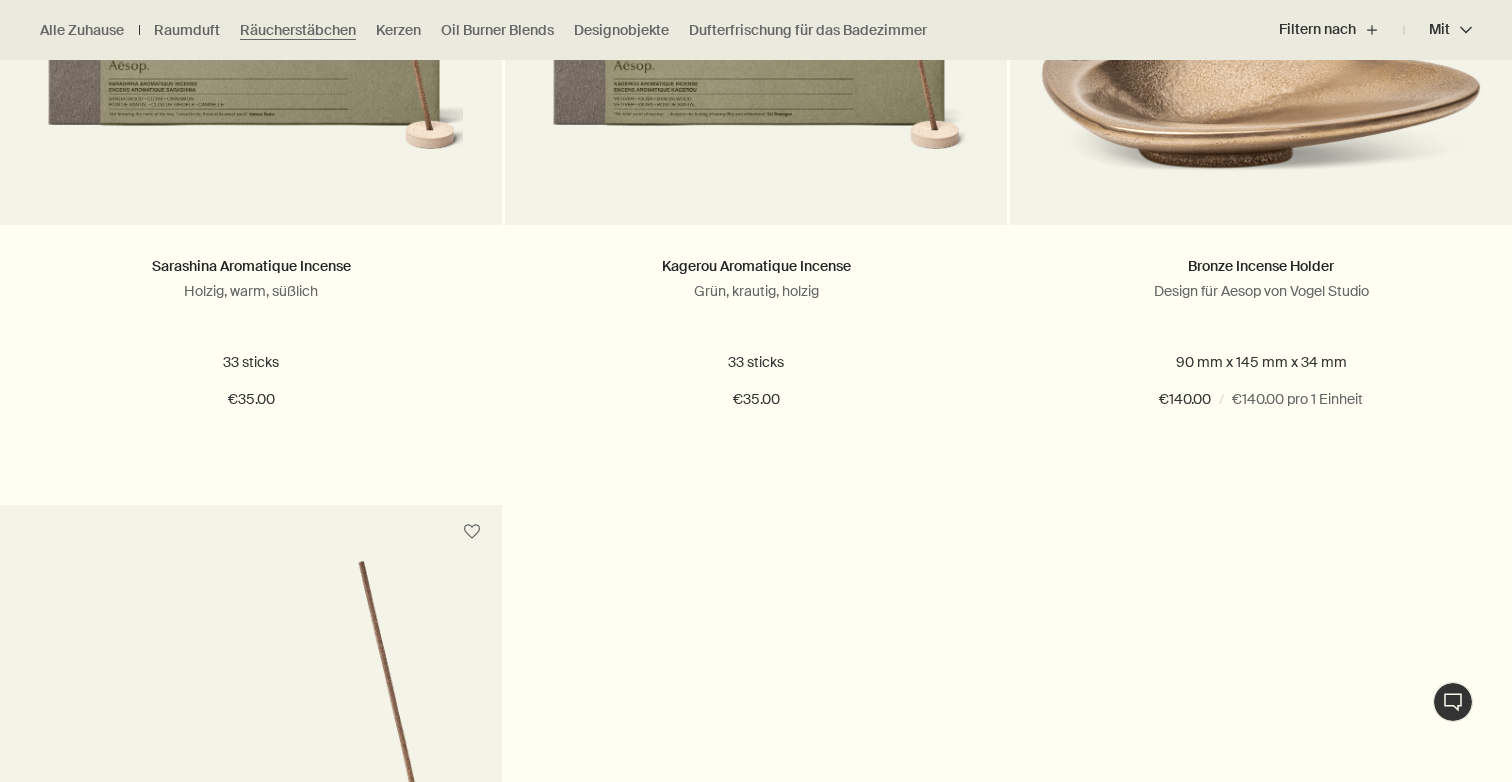 scroll, scrollTop: 0, scrollLeft: 0, axis: both 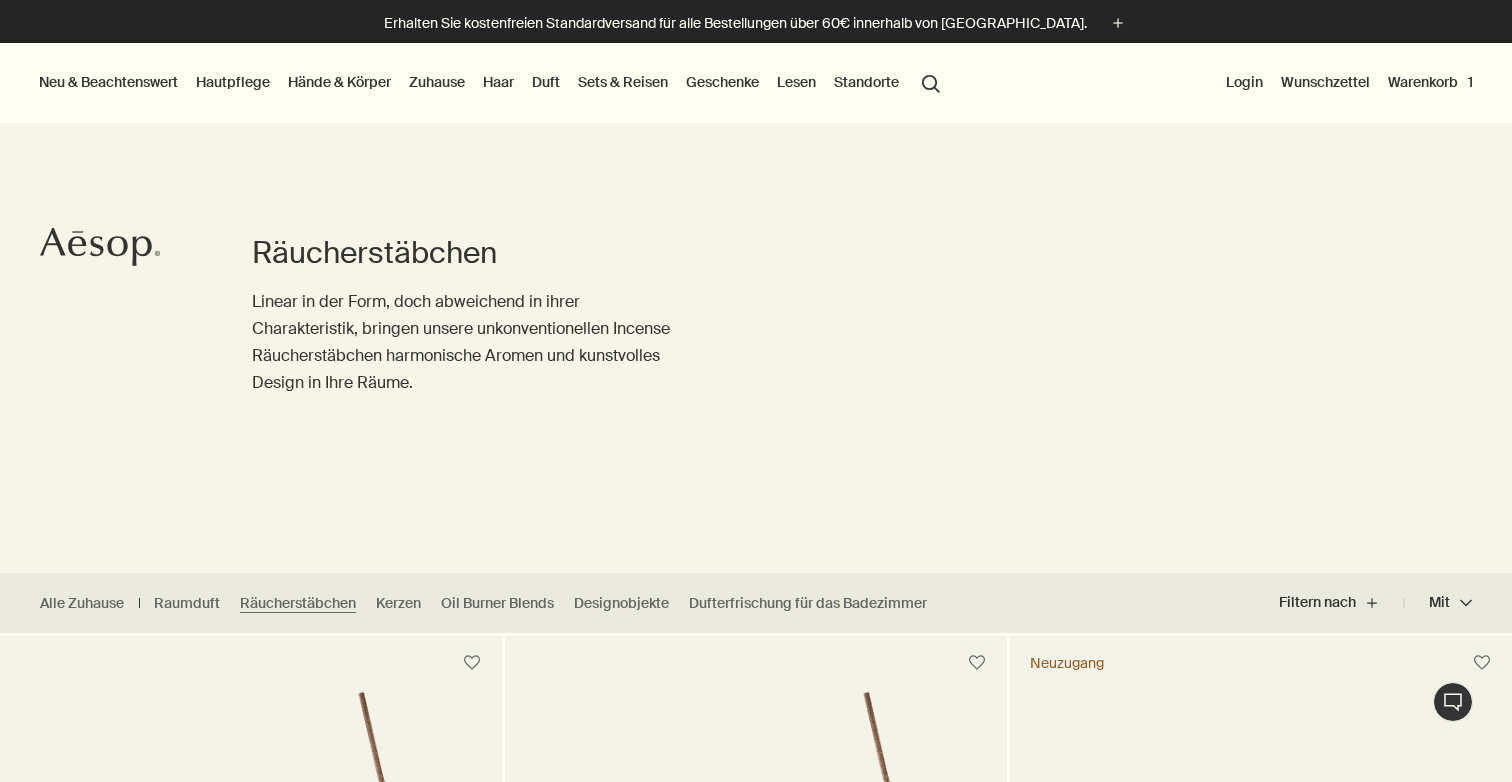 click on "Zuhause" at bounding box center [437, 82] 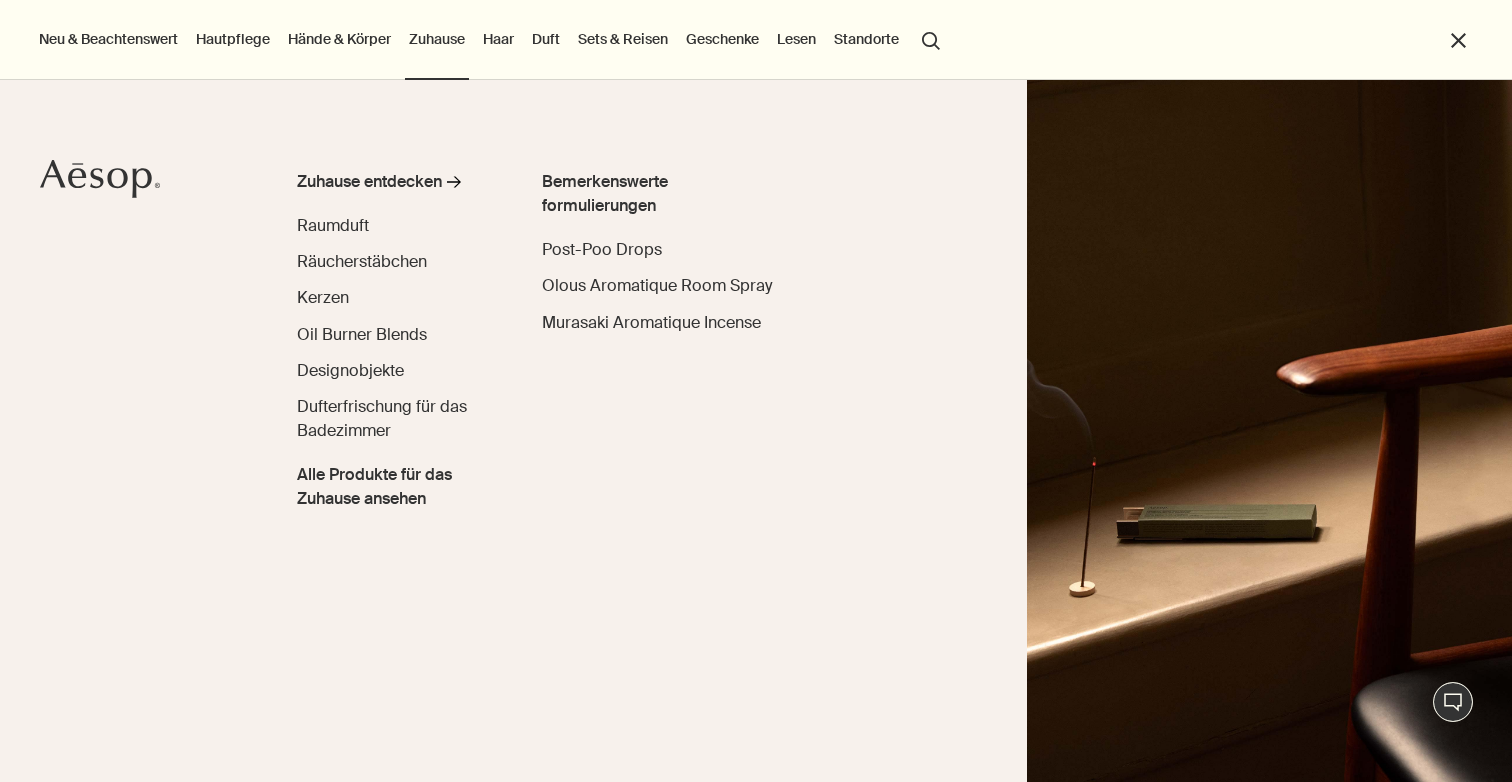 click on "Sets & Reisen" at bounding box center (623, 39) 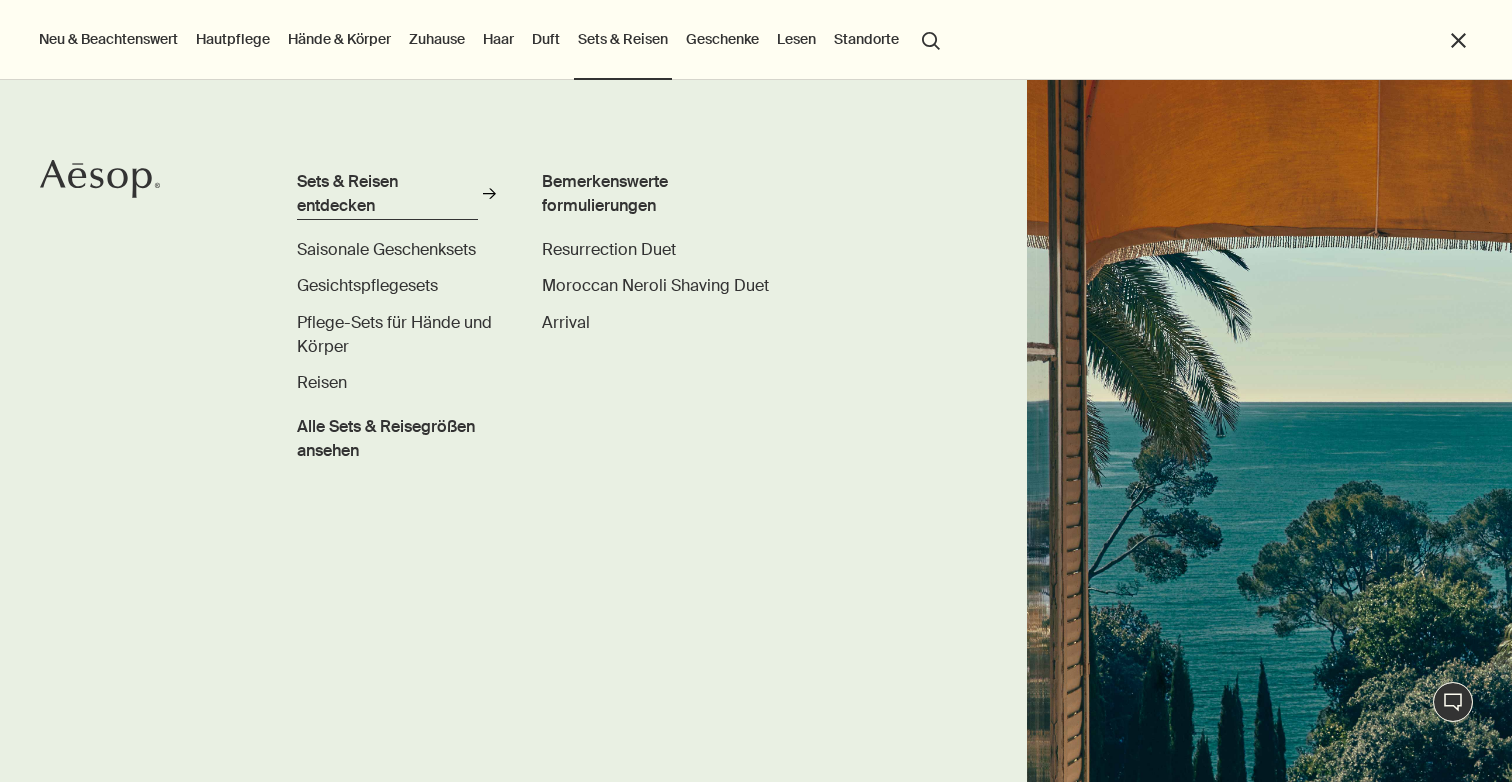 click on "Sets & Reisen entdecken" at bounding box center (387, 194) 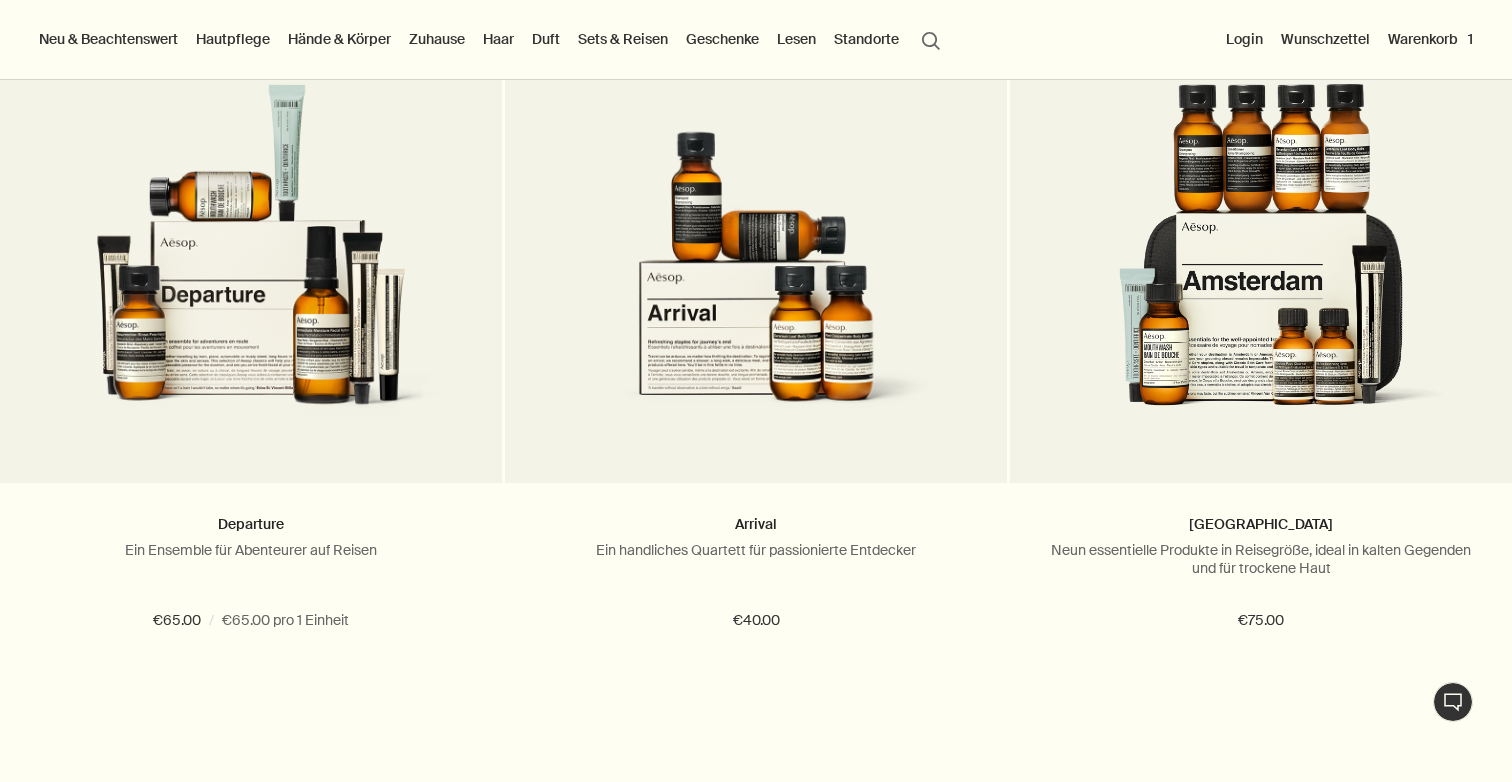 scroll, scrollTop: 2626, scrollLeft: 0, axis: vertical 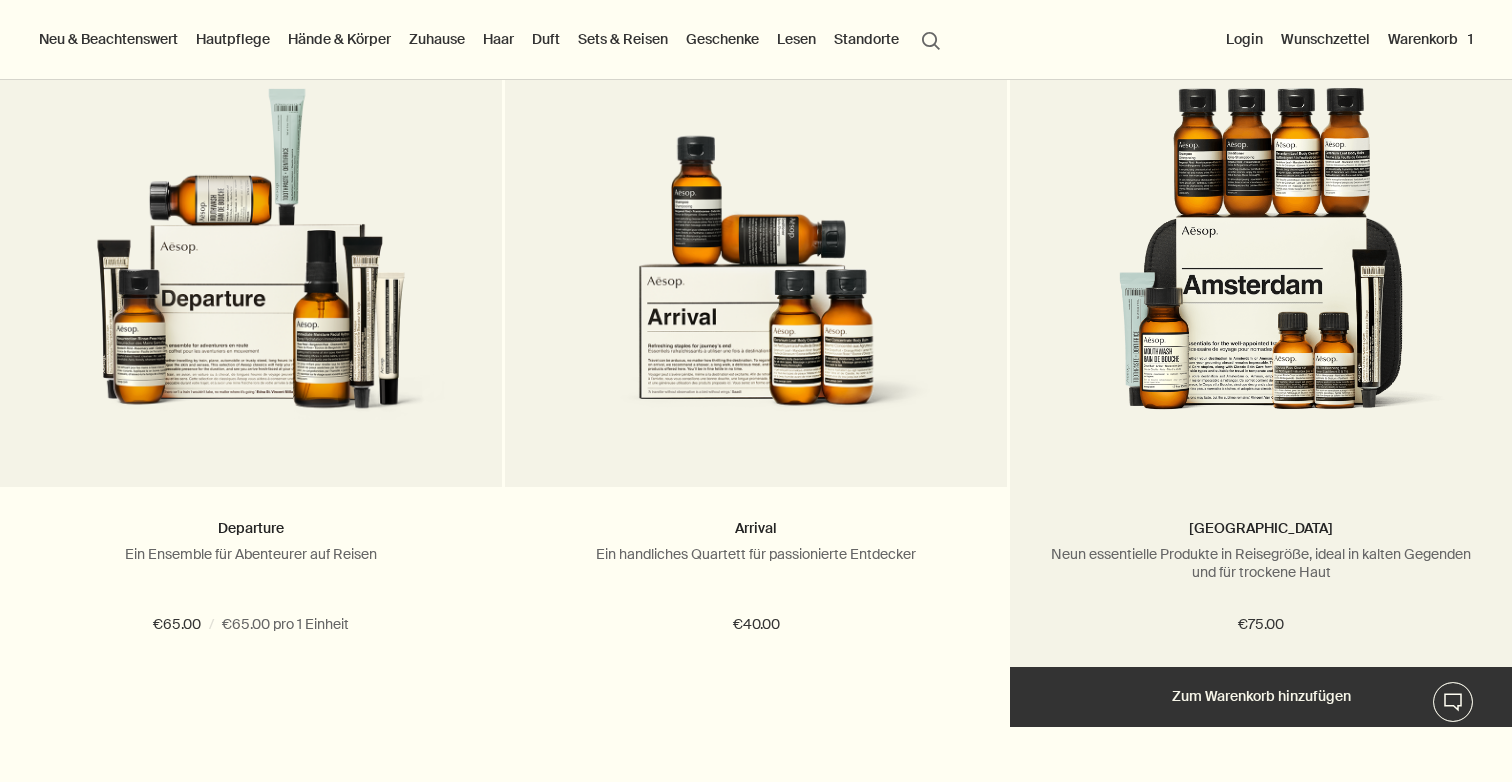 click at bounding box center [1260, 272] 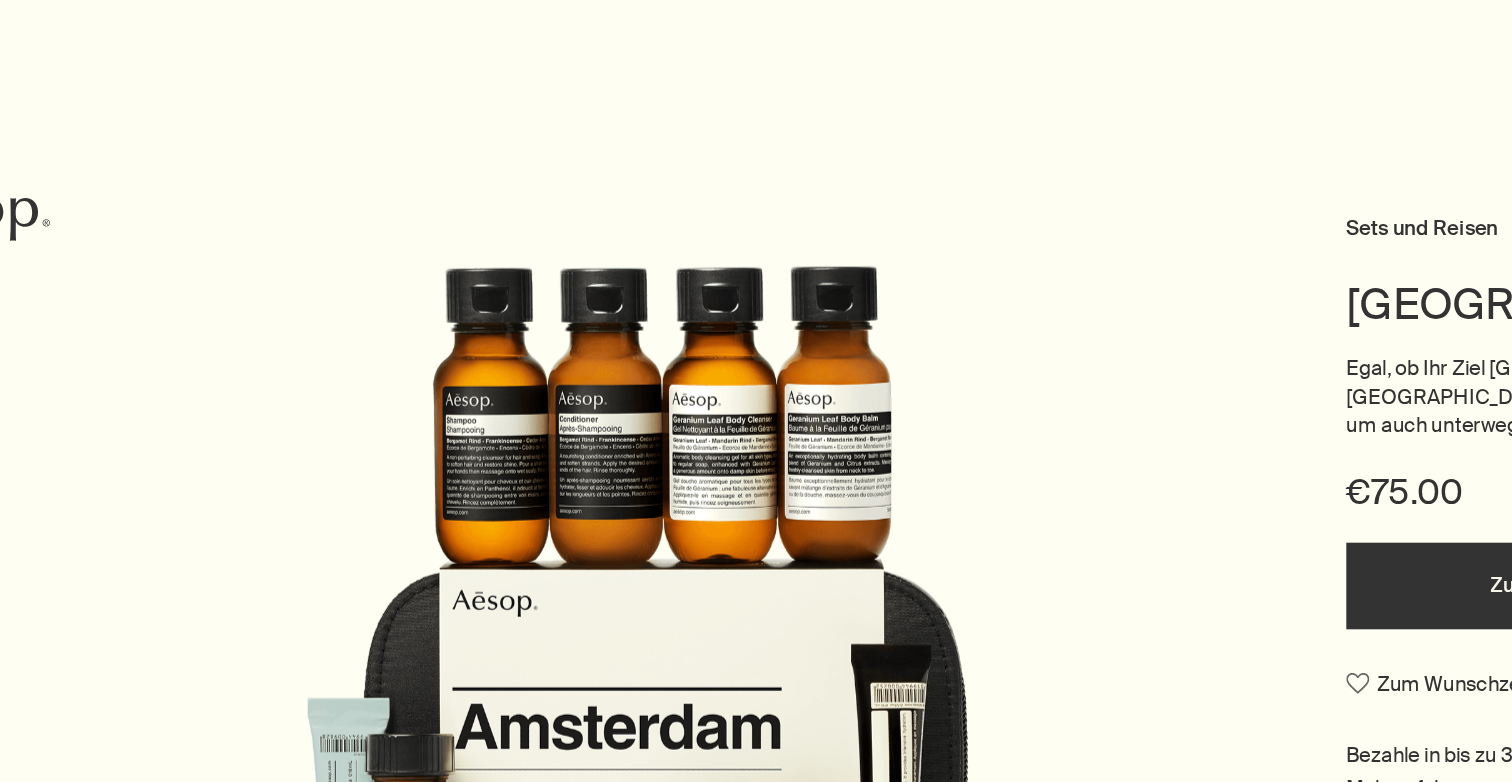 scroll, scrollTop: 11, scrollLeft: 0, axis: vertical 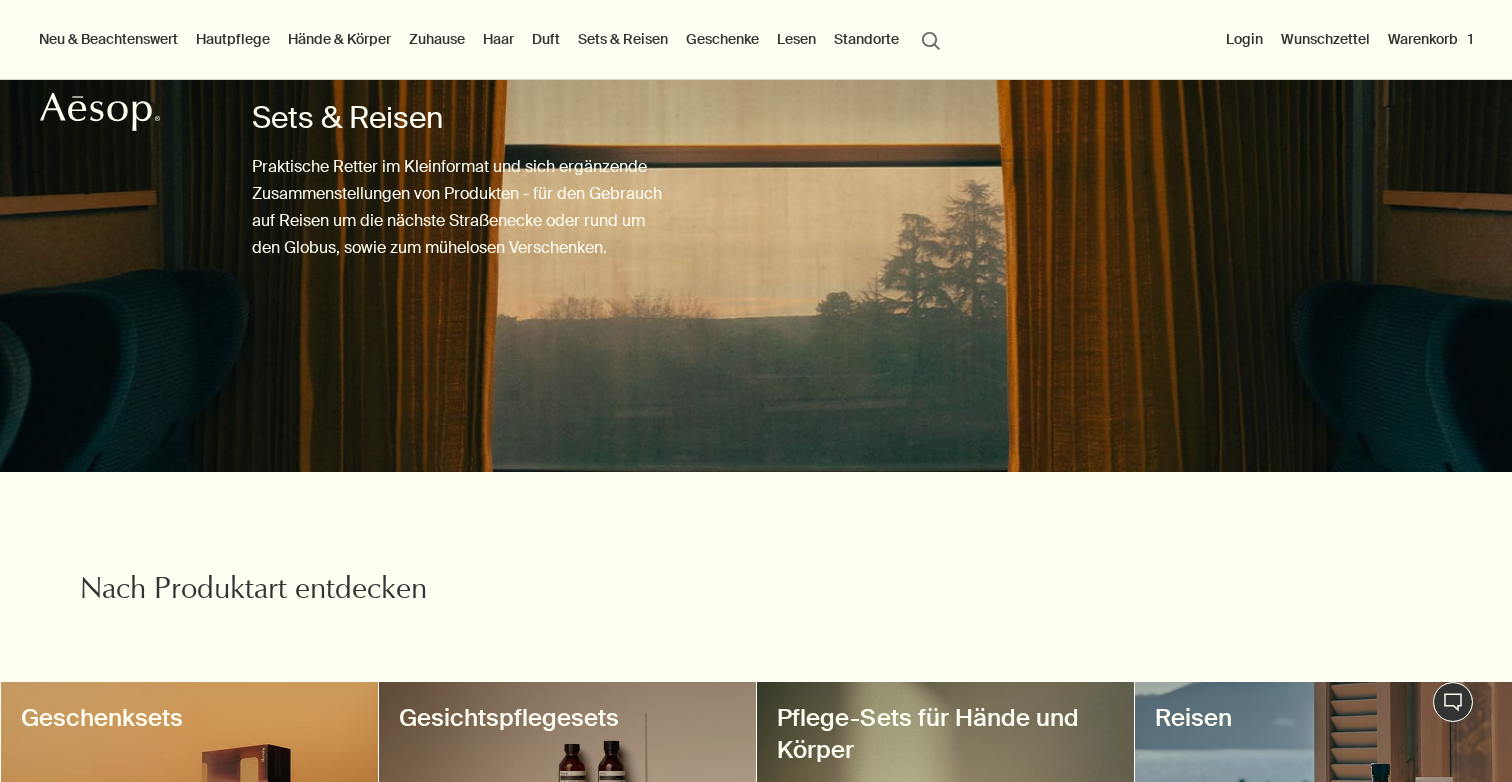 click on "Hände & Körper" at bounding box center [339, 39] 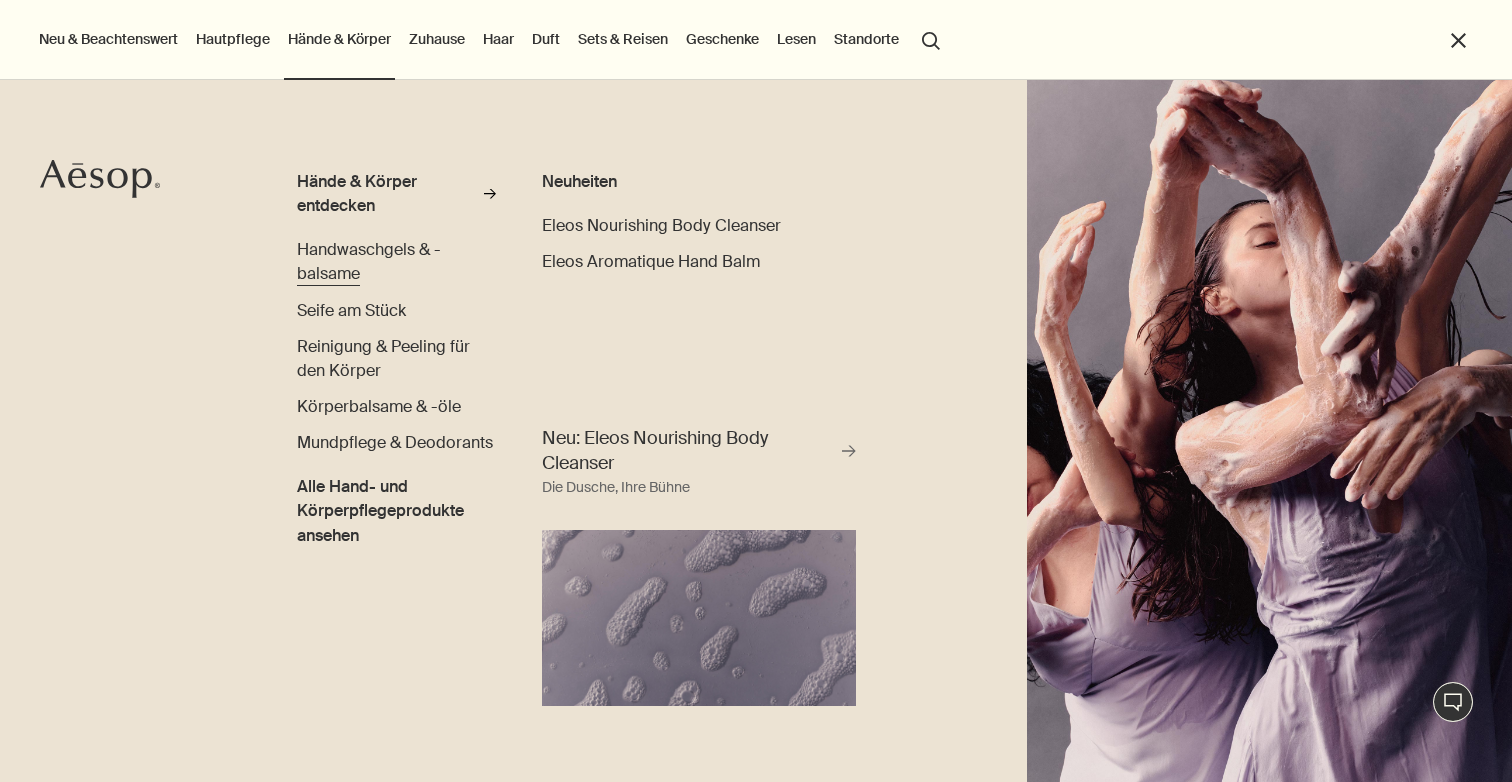 click on "Handwaschgels & -balsame" at bounding box center (369, 261) 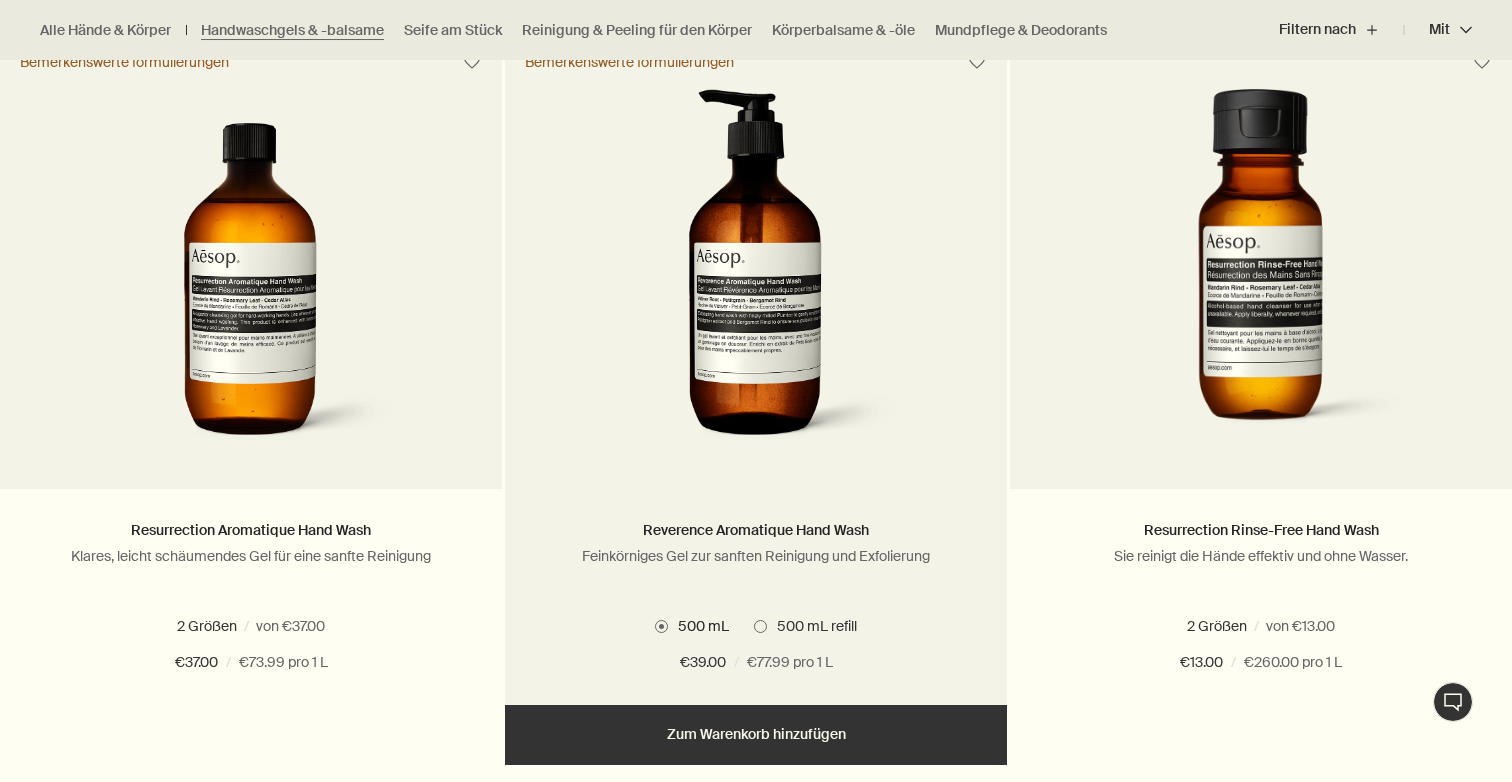 scroll, scrollTop: 1337, scrollLeft: 0, axis: vertical 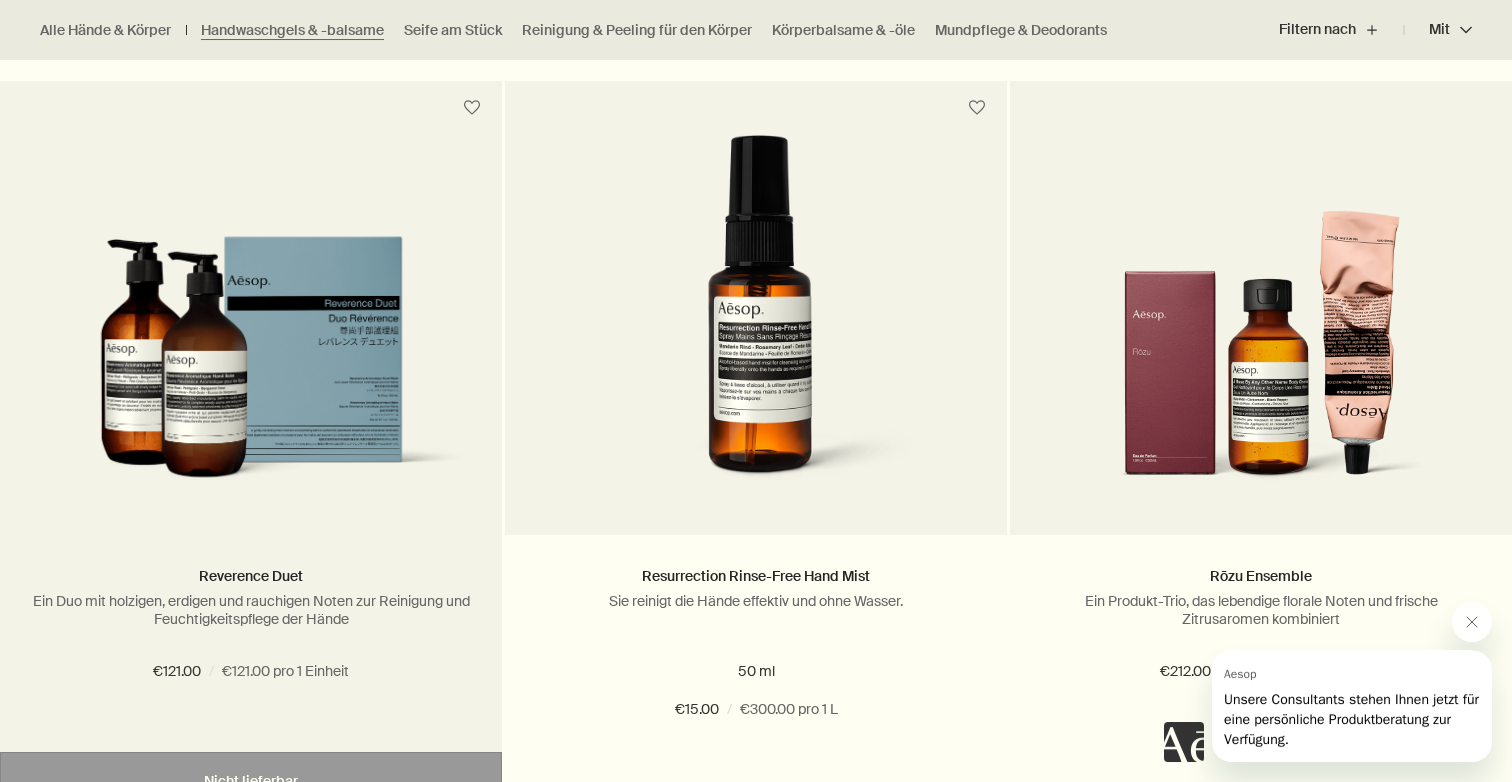 click at bounding box center [251, 370] 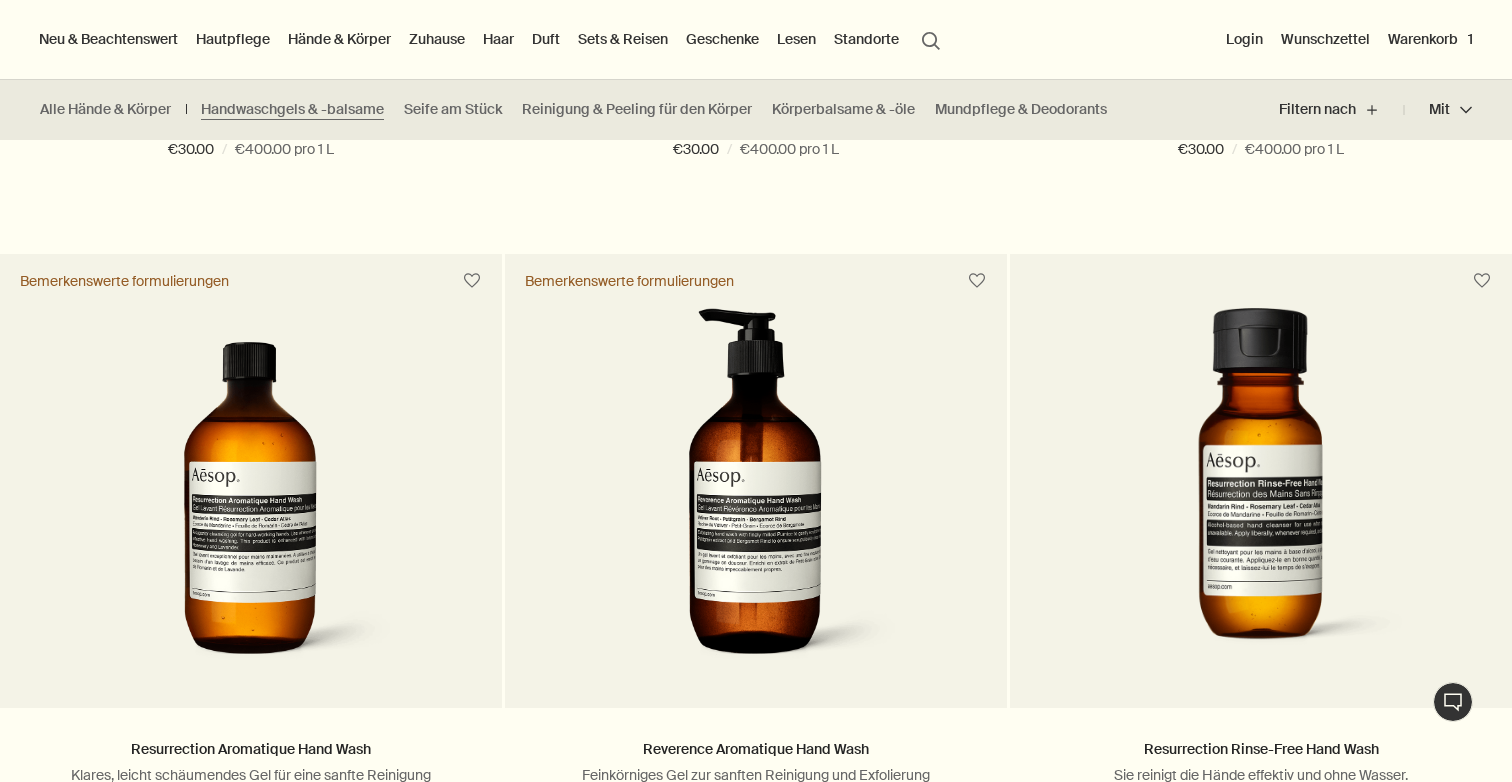 scroll, scrollTop: 0, scrollLeft: 0, axis: both 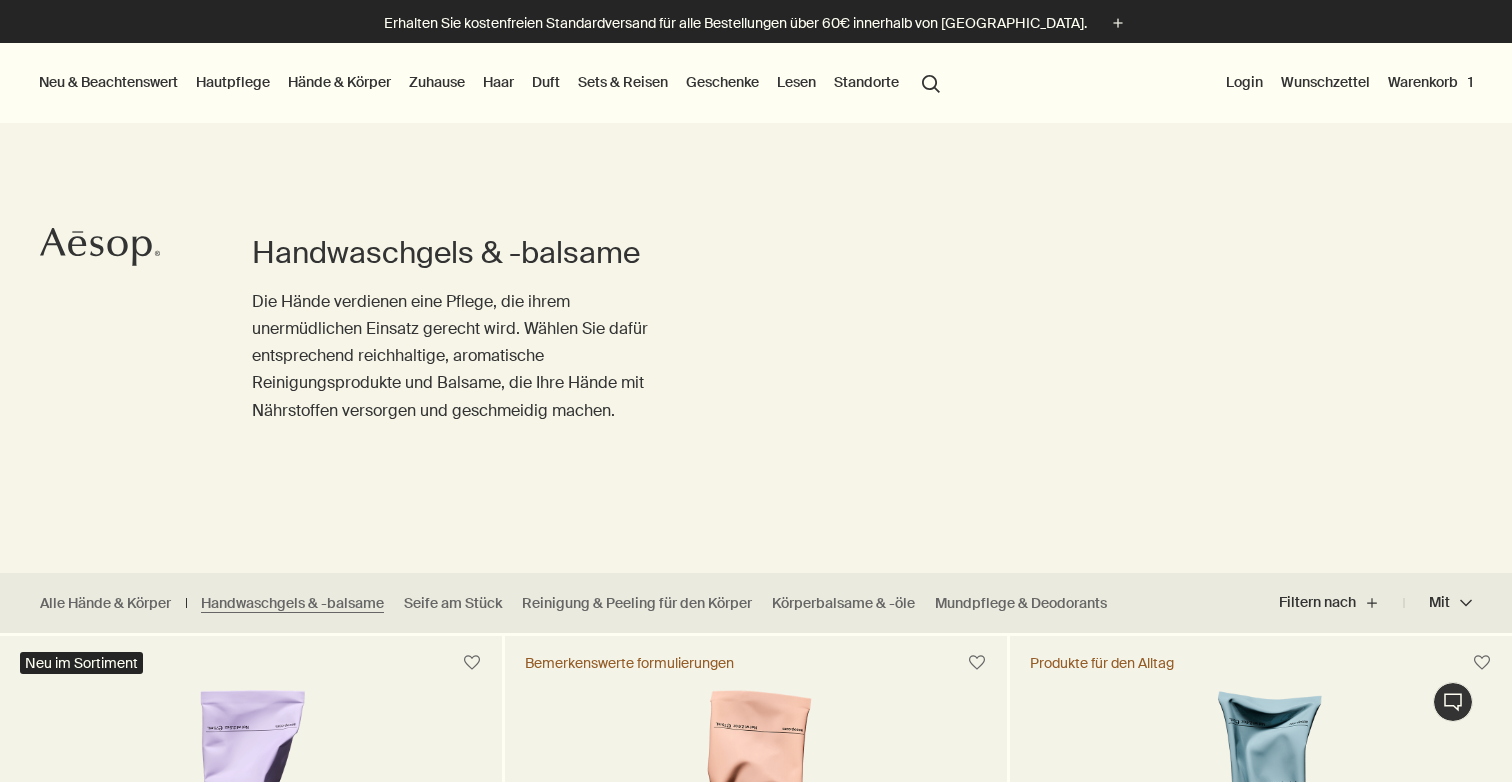 click on "Standorte" at bounding box center (866, 82) 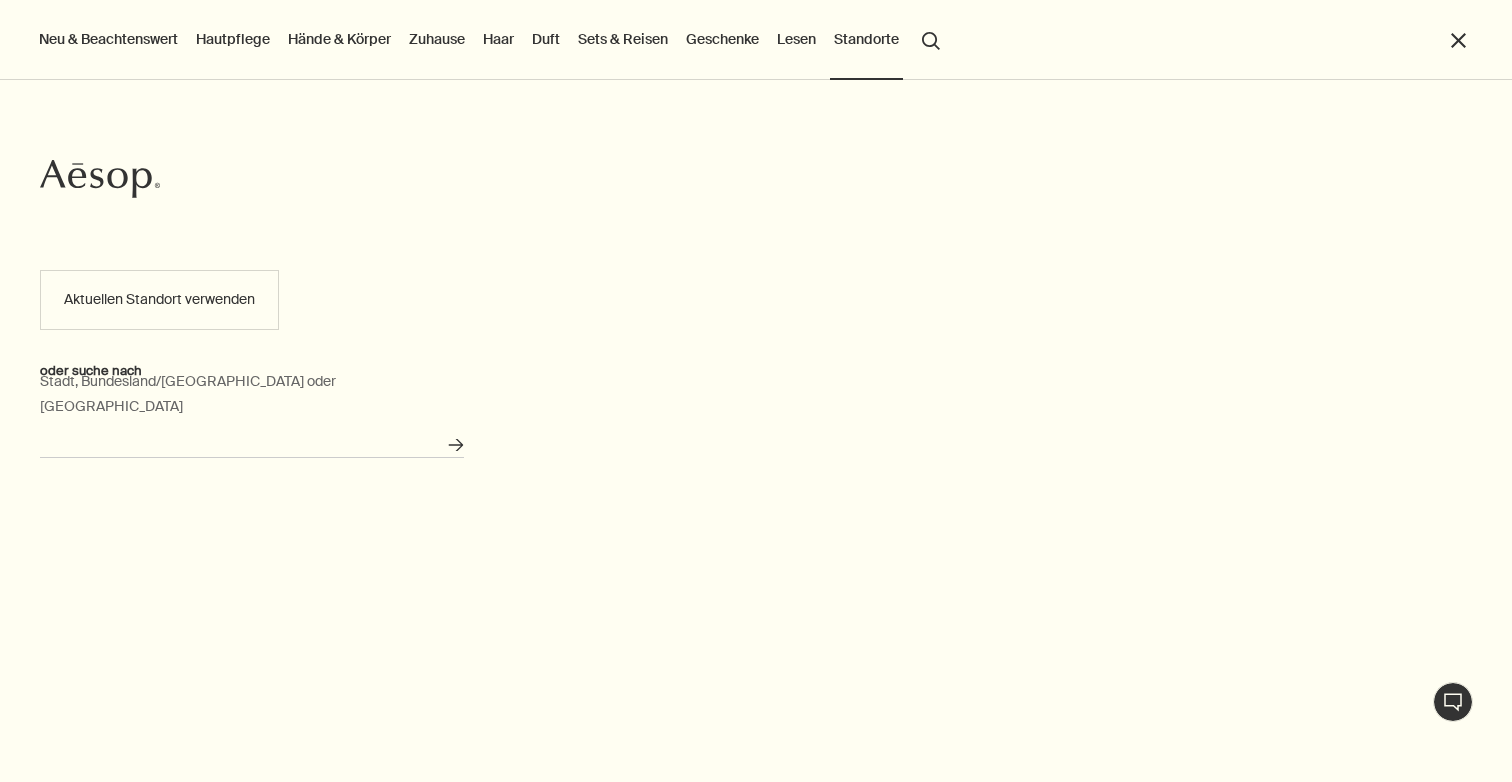 click on "Stadt, Bundesland/[GEOGRAPHIC_DATA] oder [GEOGRAPHIC_DATA]" at bounding box center (252, 442) 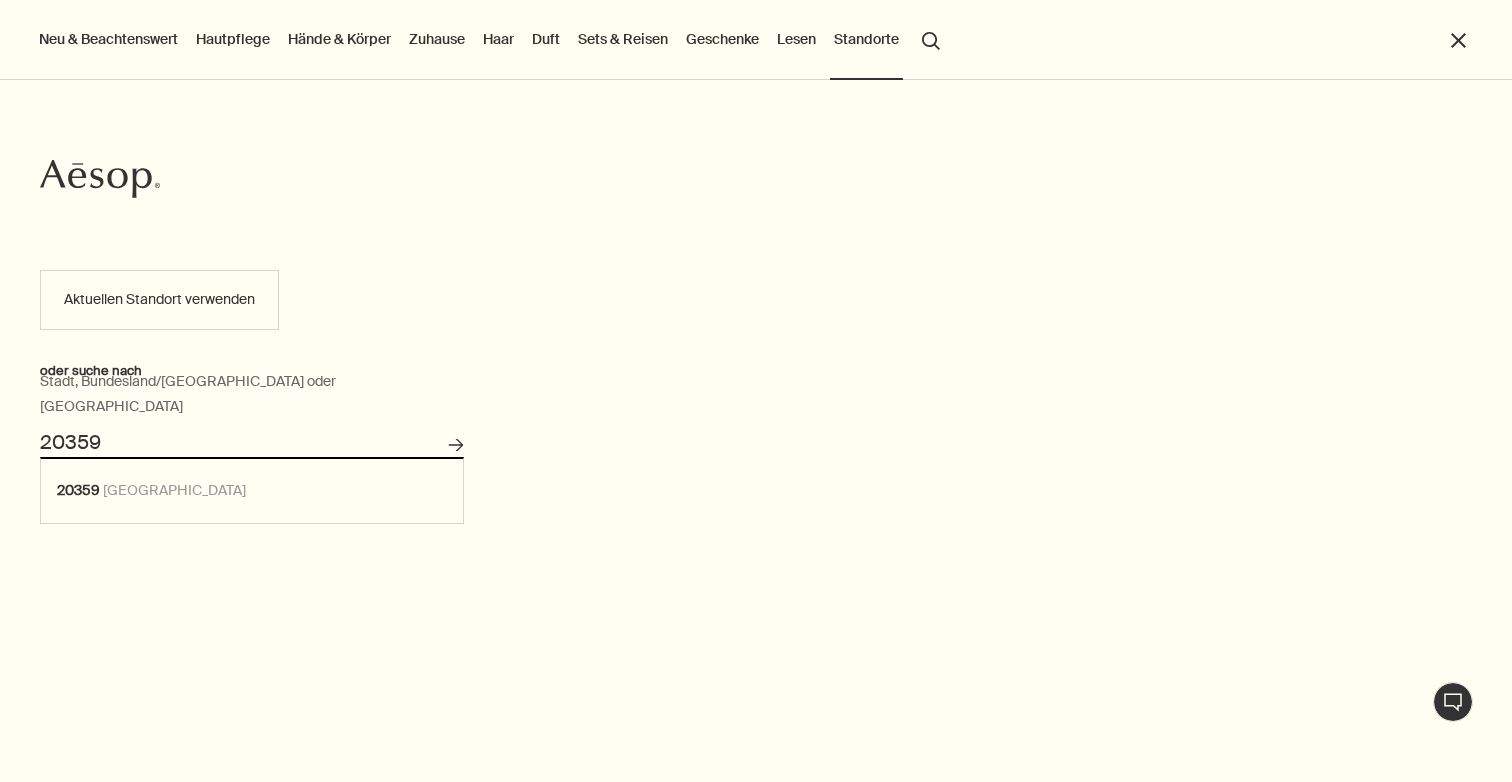 type on "20359 [GEOGRAPHIC_DATA]" 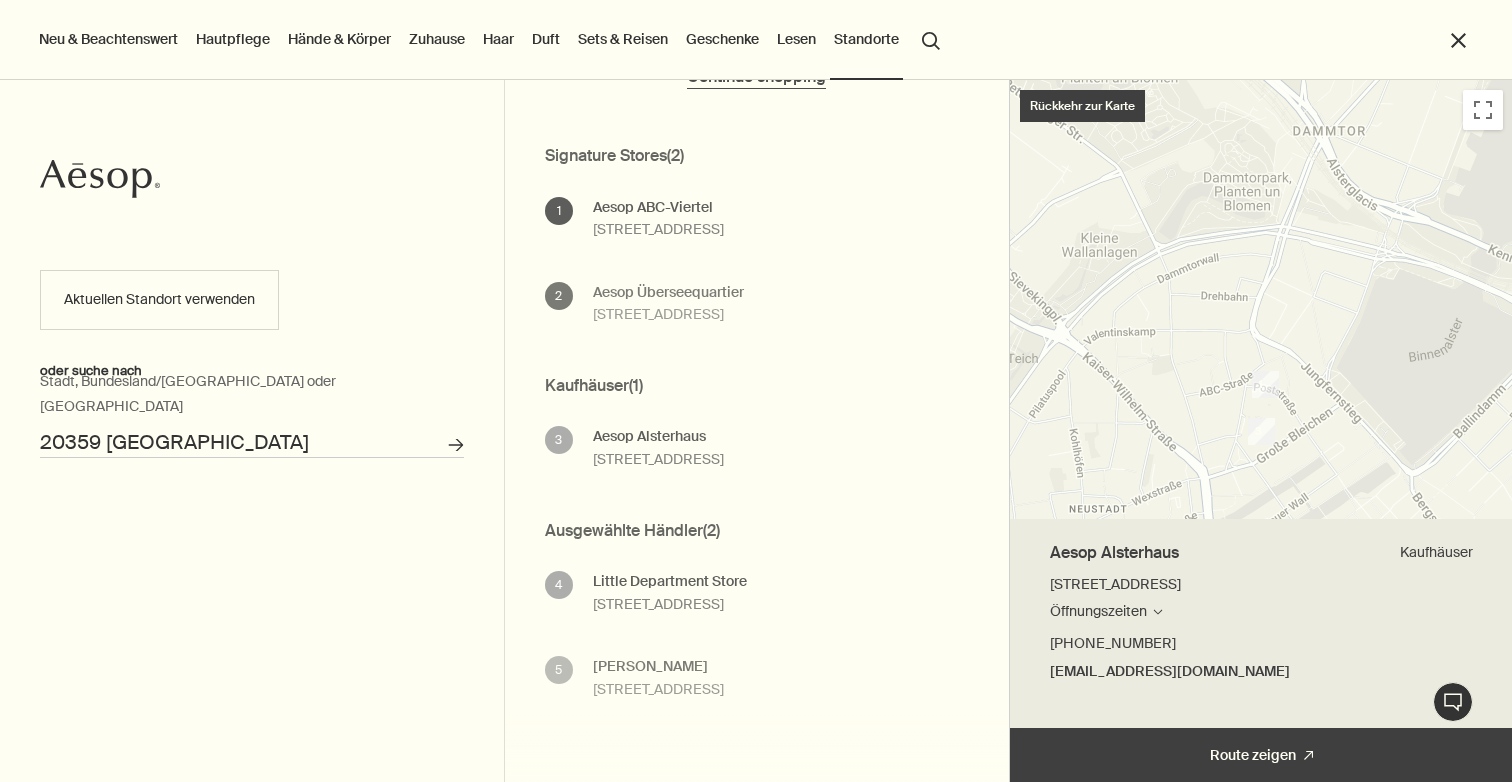 scroll, scrollTop: 0, scrollLeft: 0, axis: both 